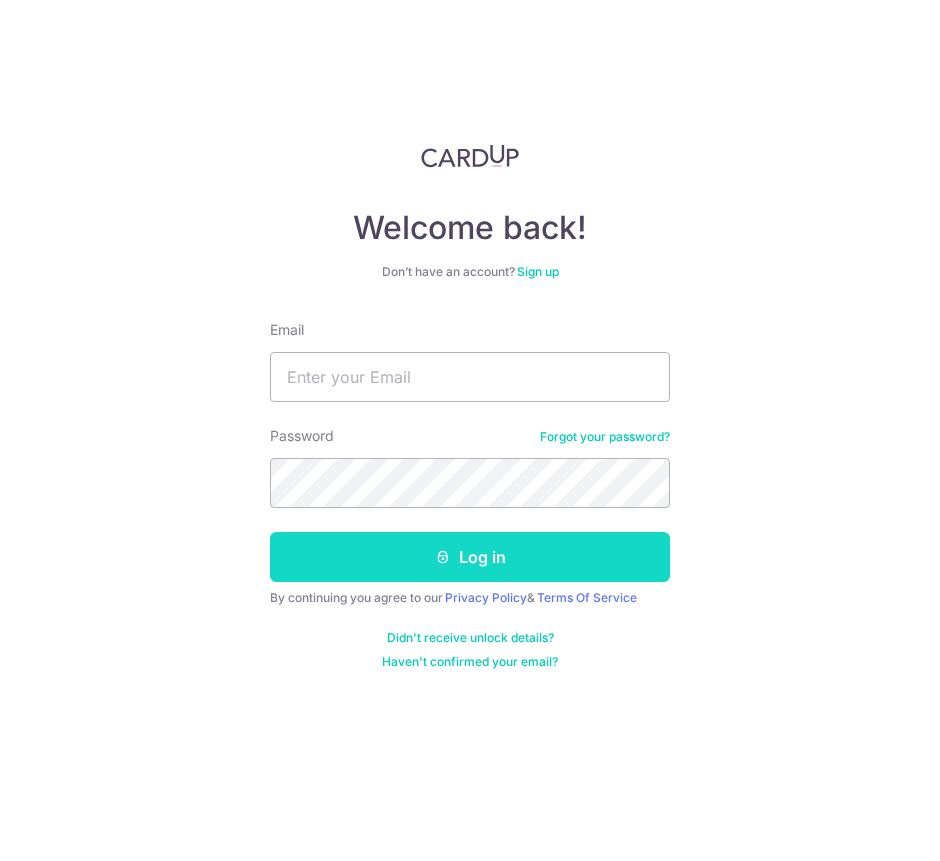 scroll, scrollTop: 0, scrollLeft: 0, axis: both 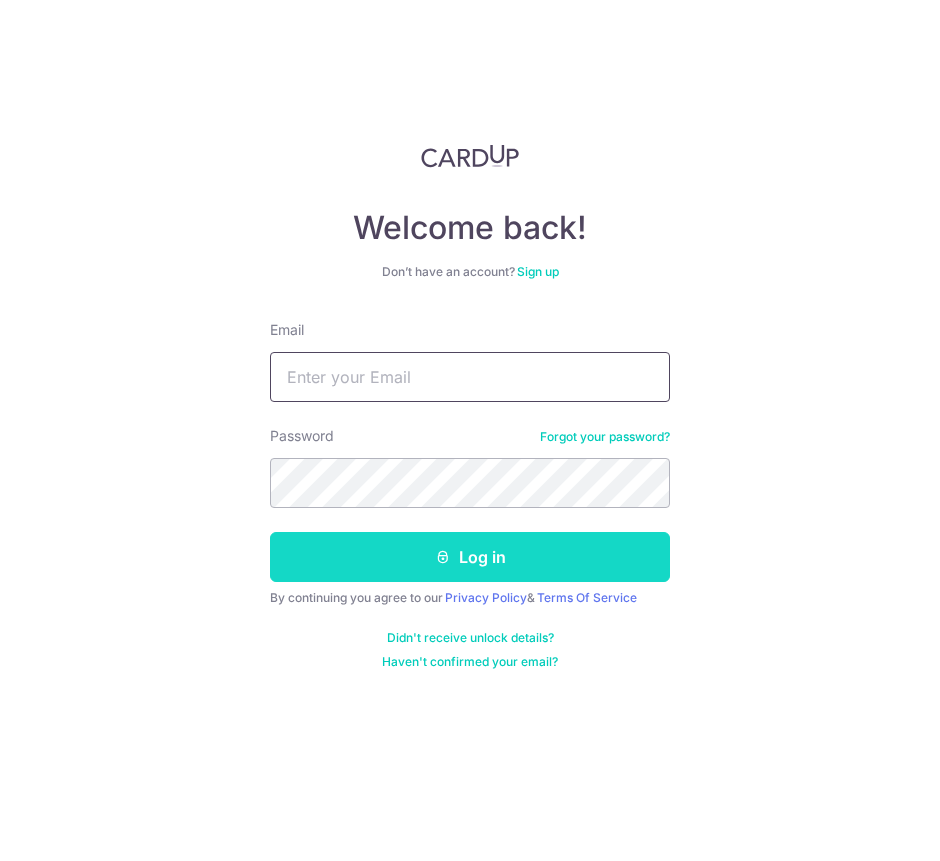 type on "[EMAIL]" 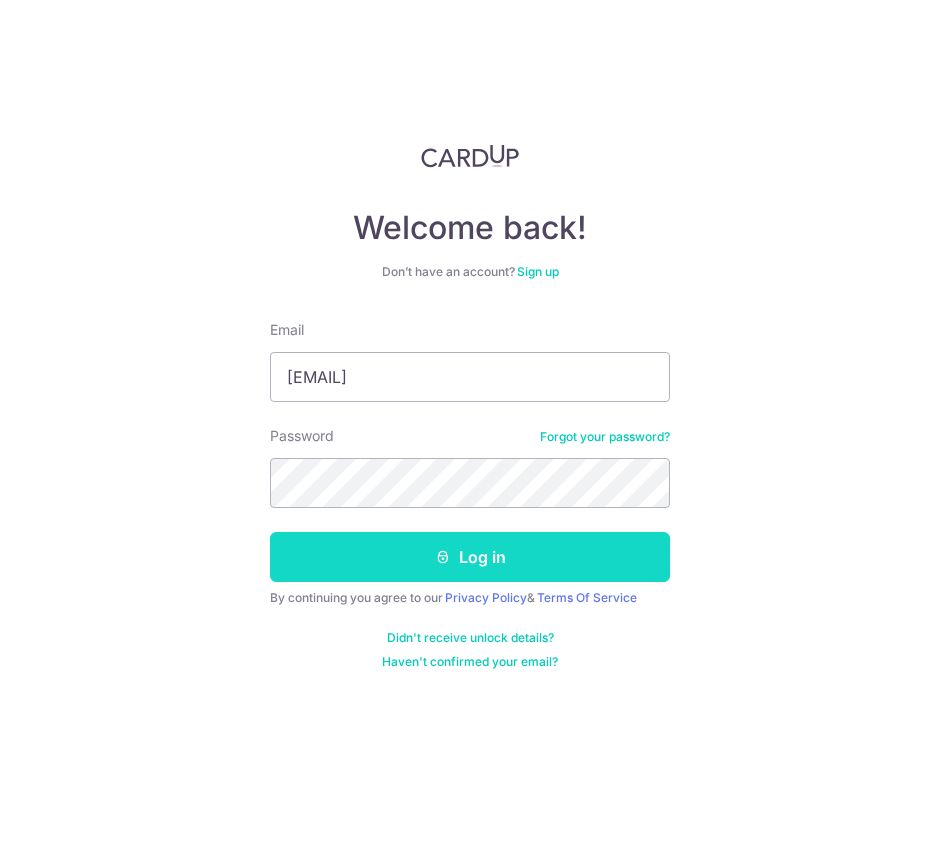 click on "Log in" at bounding box center (470, 557) 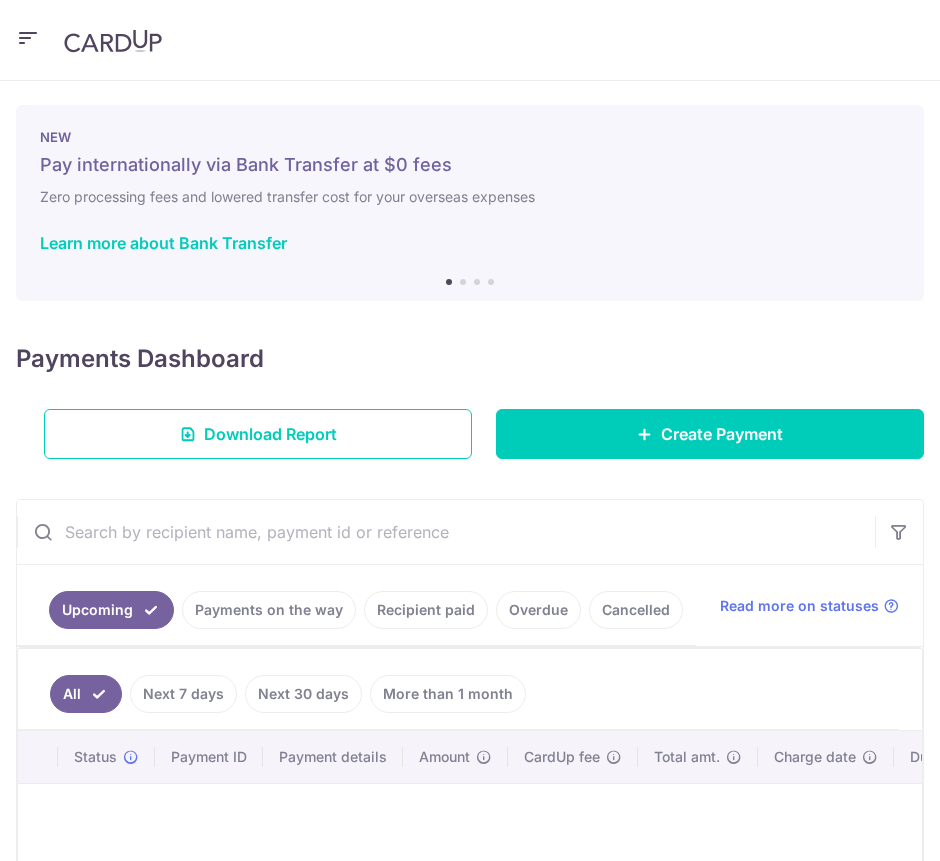 scroll, scrollTop: 0, scrollLeft: 0, axis: both 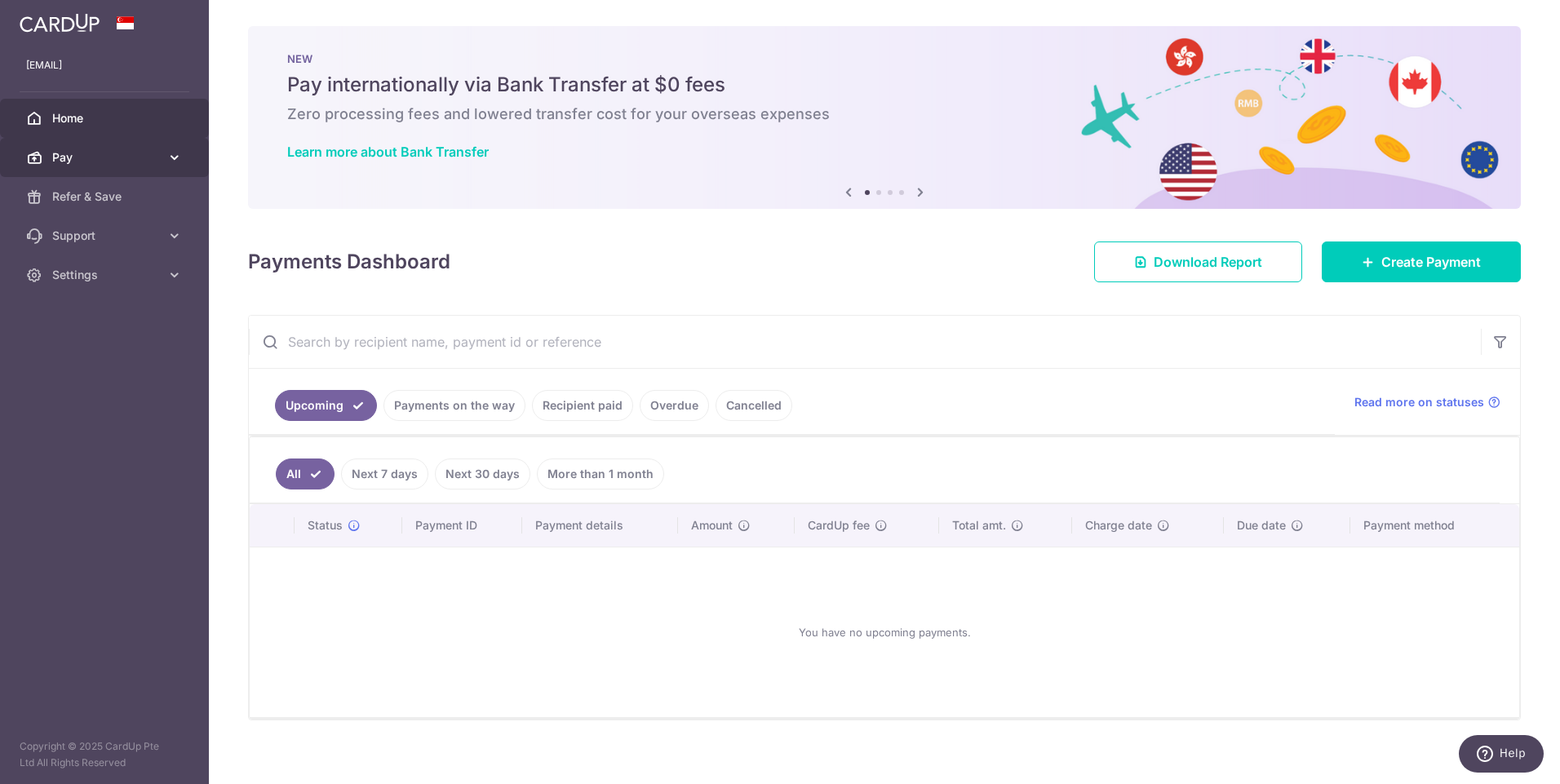 click on "Pay" at bounding box center [106, 157] 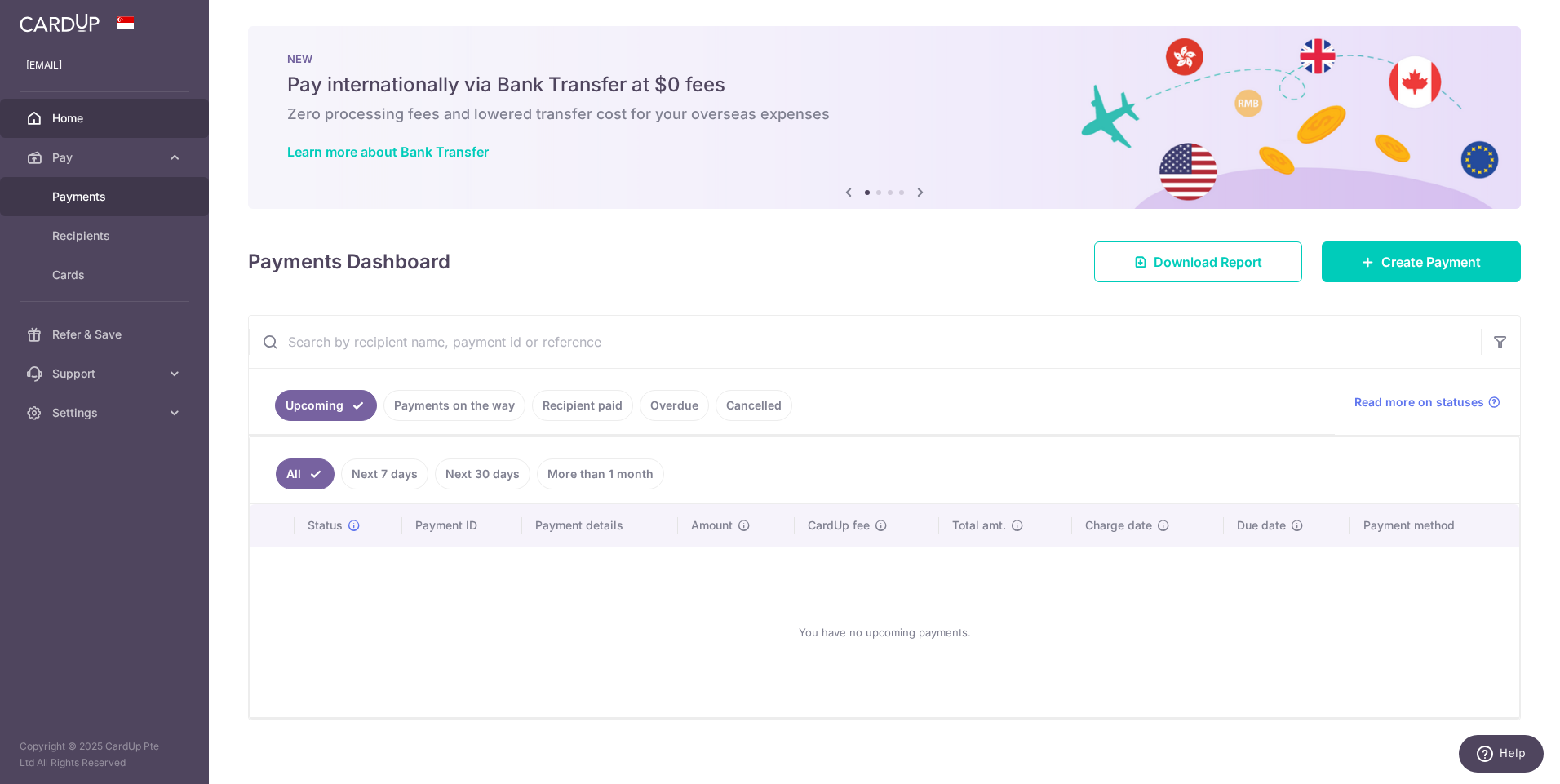 click on "Payments" at bounding box center [106, 197] 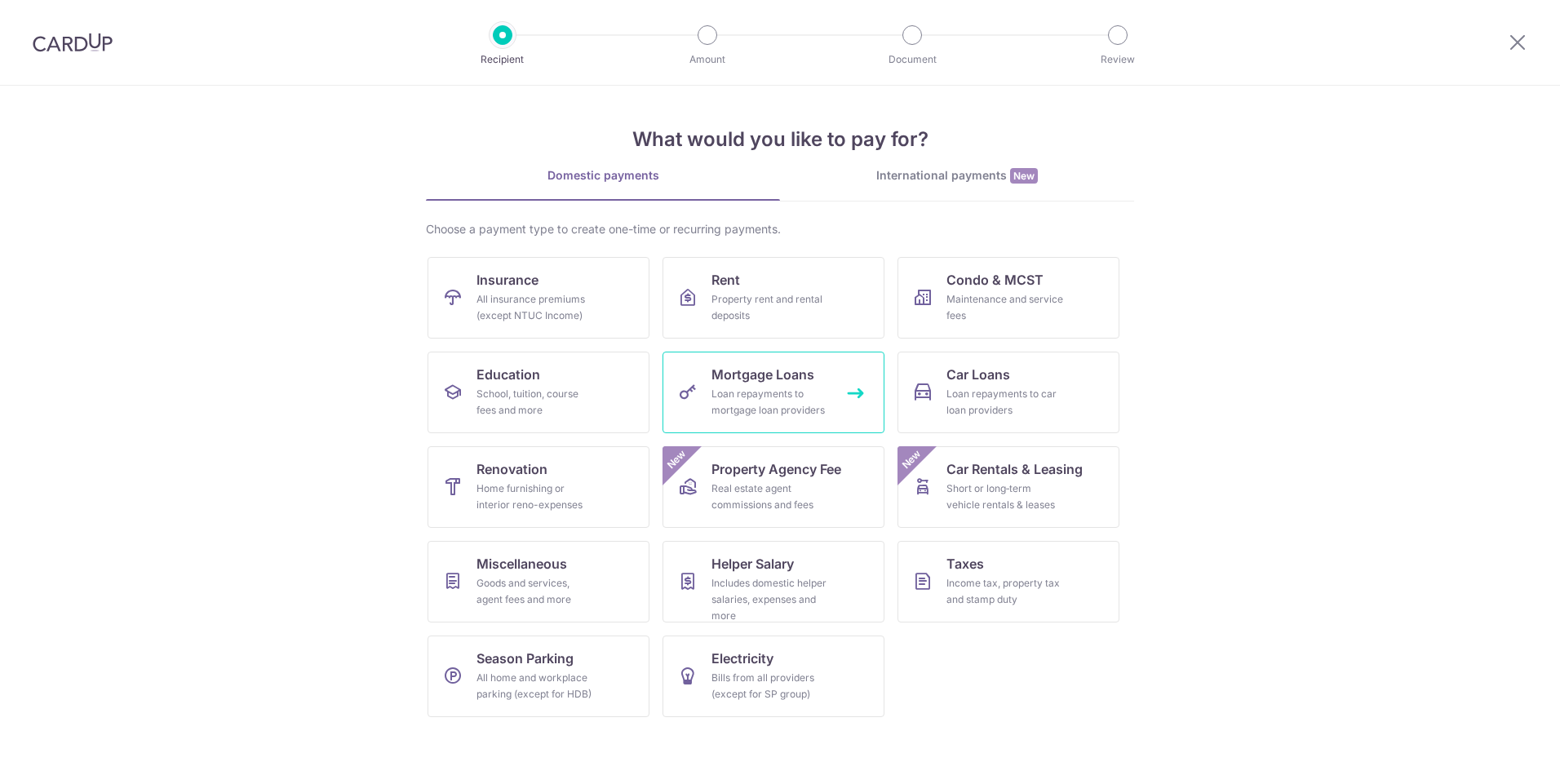 scroll, scrollTop: 0, scrollLeft: 0, axis: both 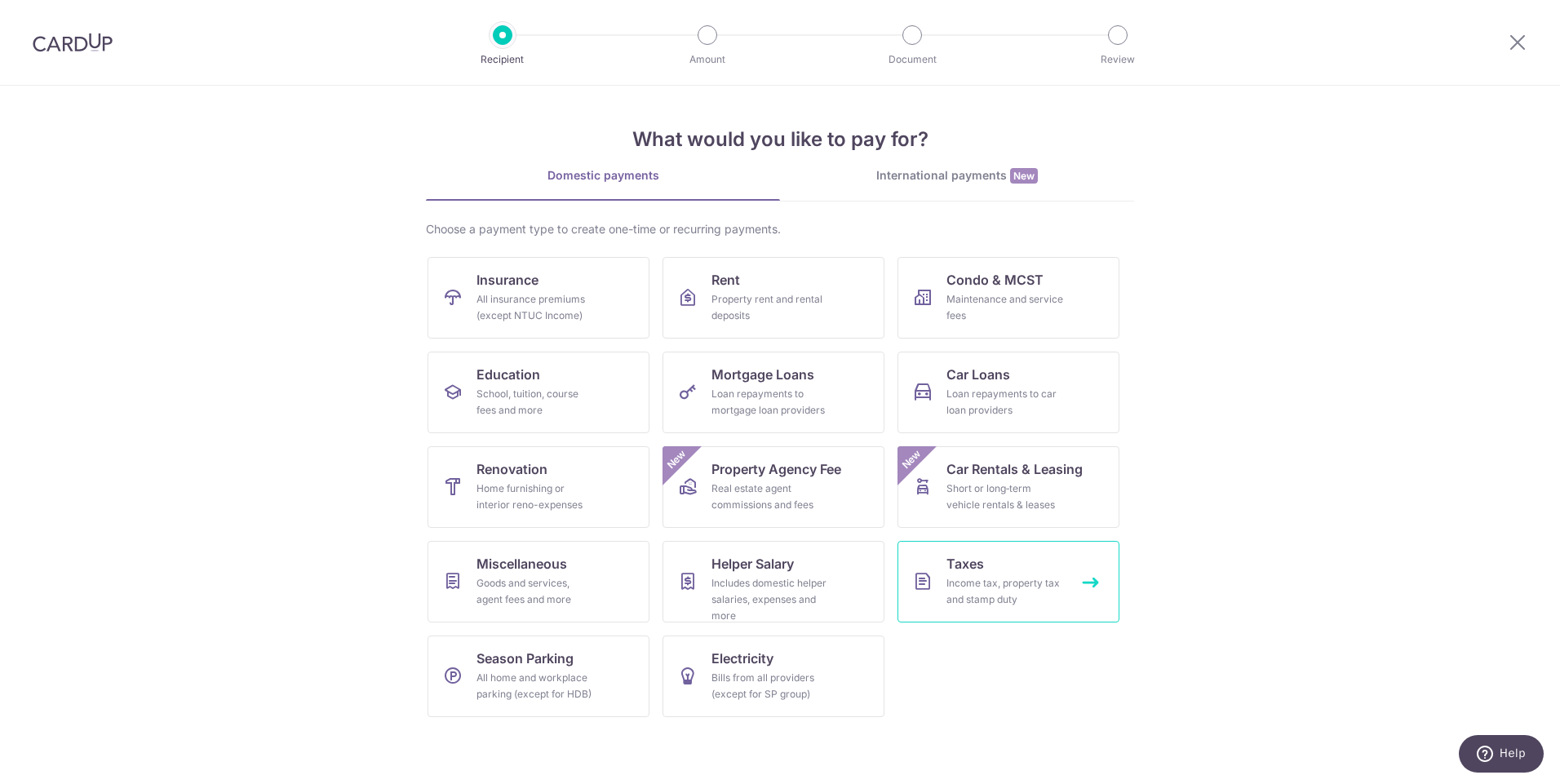 click on "Income tax, property tax and stamp duty" at bounding box center [1005, 591] 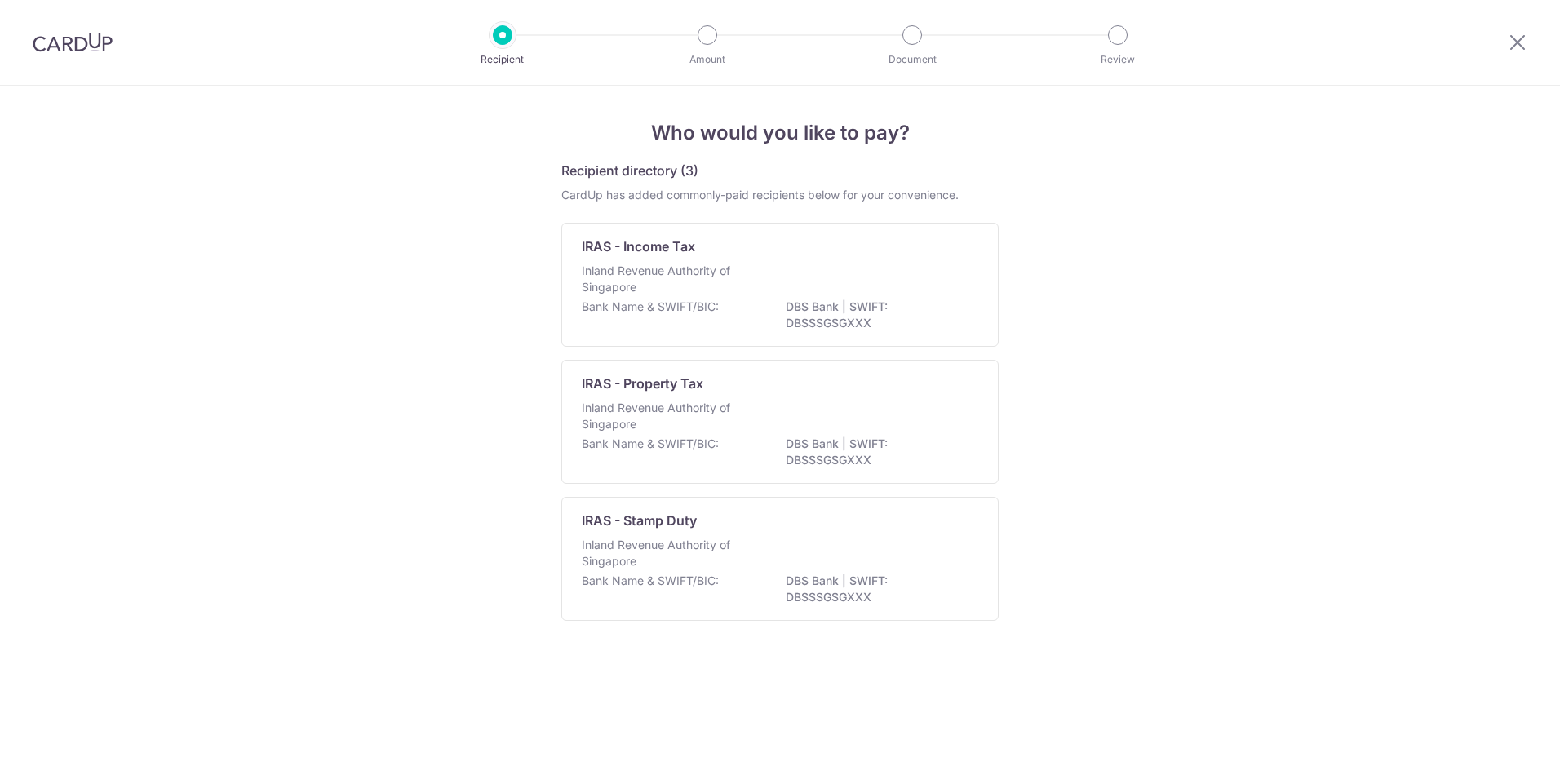 scroll, scrollTop: 0, scrollLeft: 0, axis: both 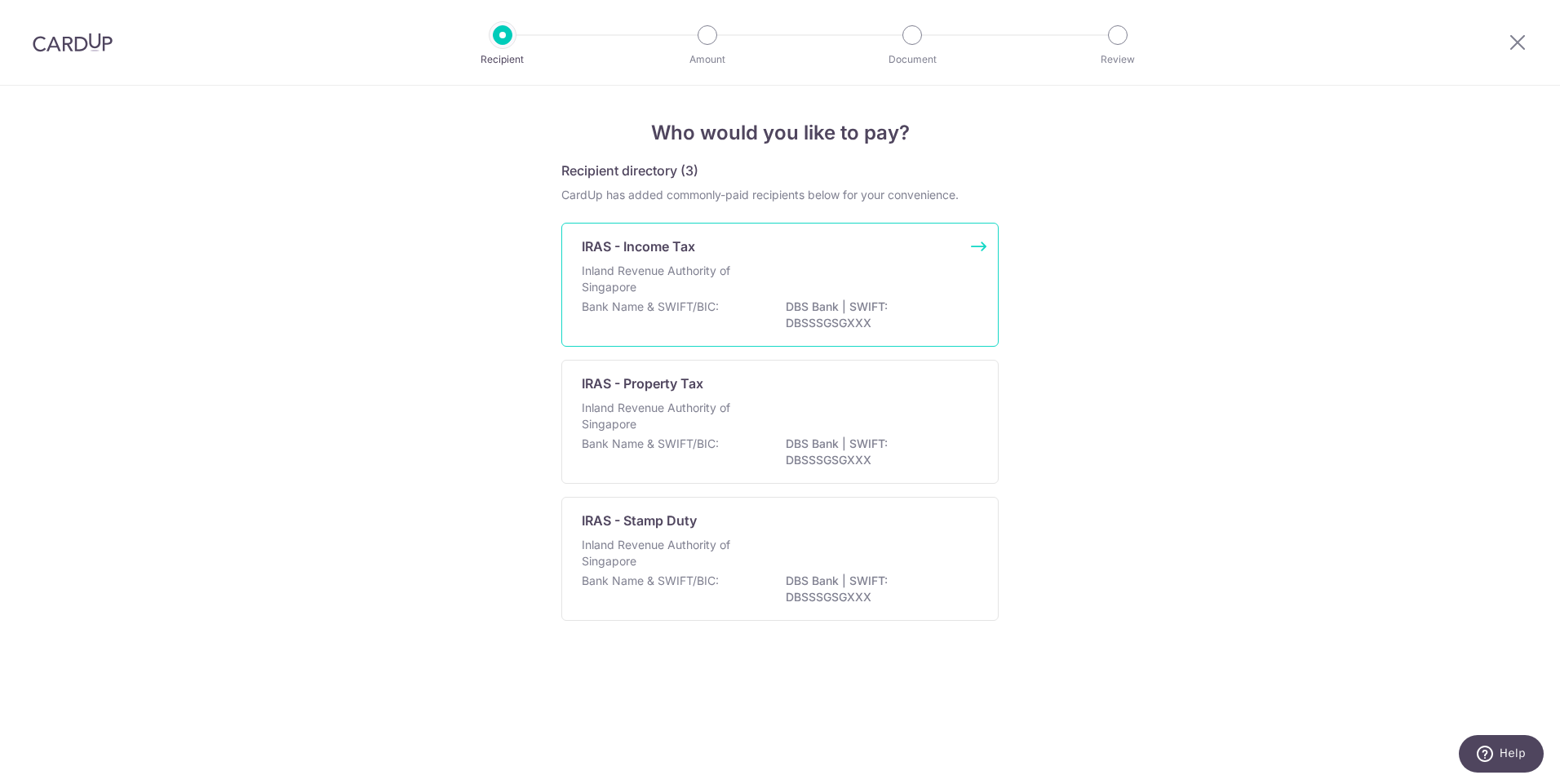 click on "Inland Revenue Authority of Singapore" at bounding box center [668, 279] 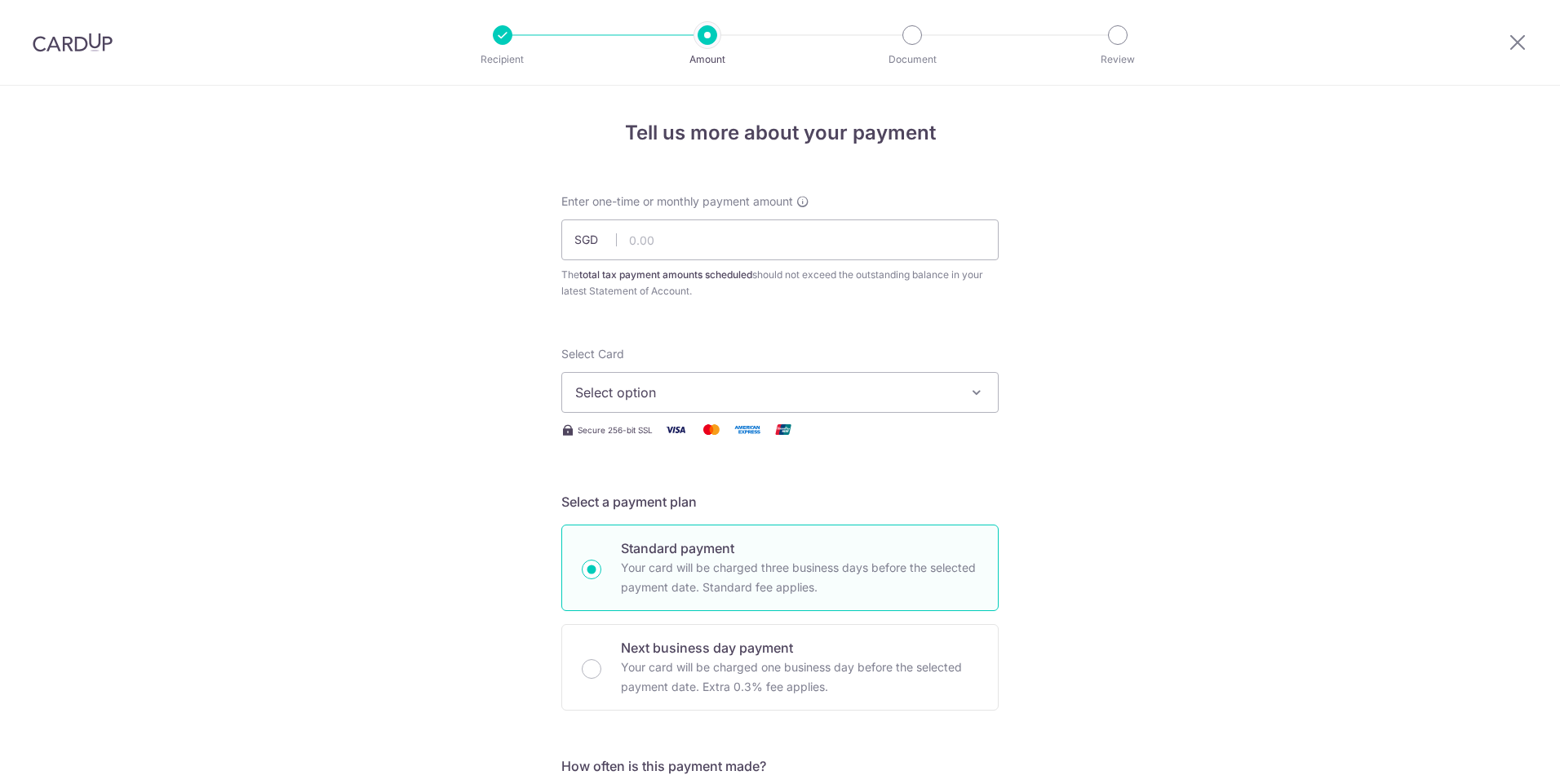 scroll, scrollTop: 0, scrollLeft: 0, axis: both 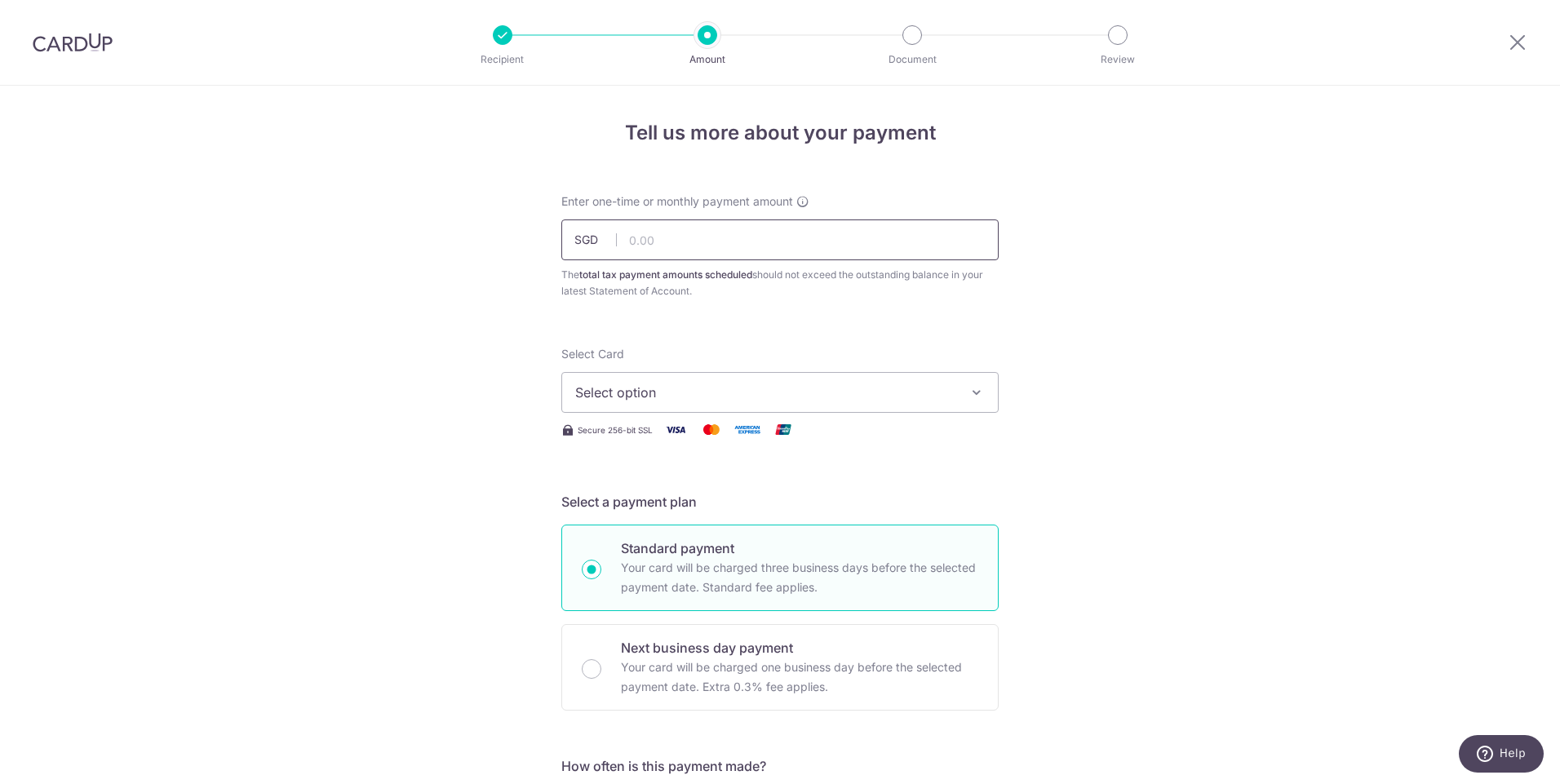 click at bounding box center [780, 240] 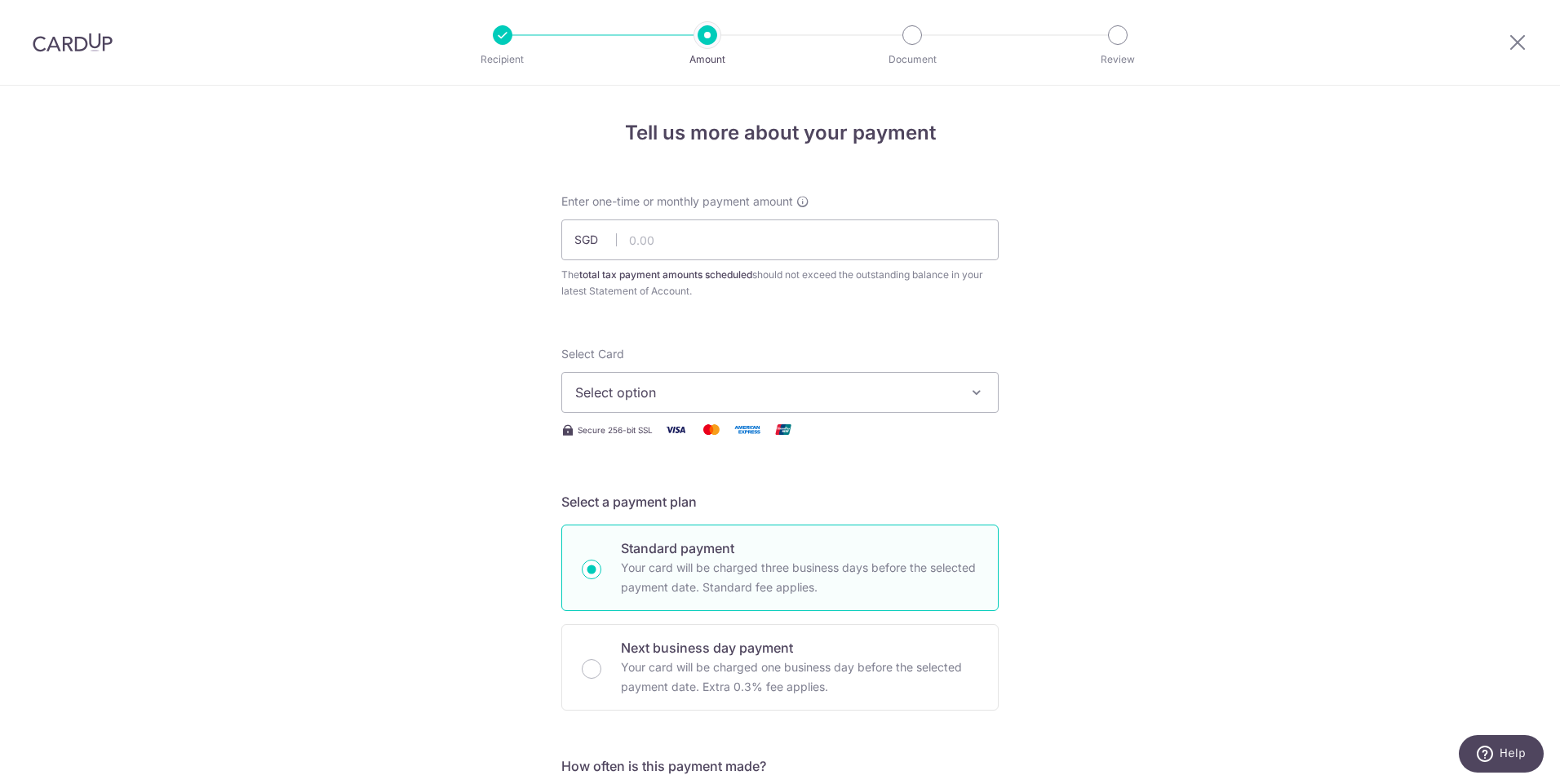 click on "Tell us more about your payment
Enter one-time or monthly payment amount
SGD
The  total tax payment amounts scheduled  should not exceed the outstanding balance in your latest Statement of Account.
Select Card
Select option
Add credit card
Your Cards
**** 5001
Secure 256-bit SSL
Text
New card details" at bounding box center [780, 843] 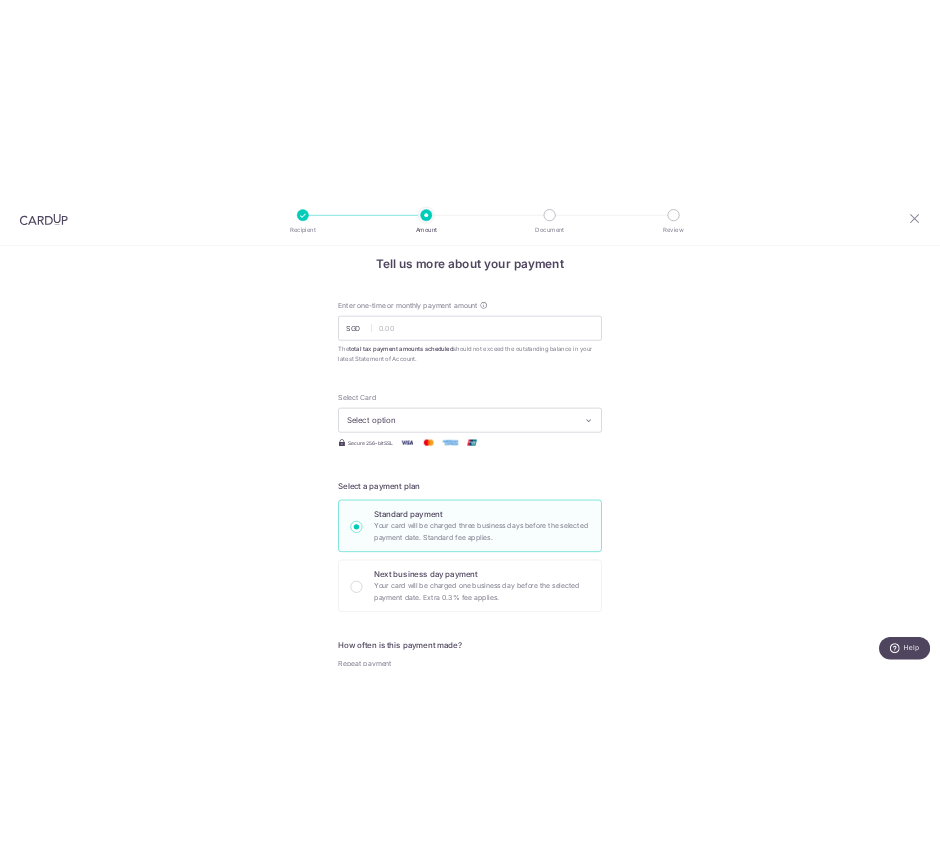 scroll, scrollTop: 0, scrollLeft: 0, axis: both 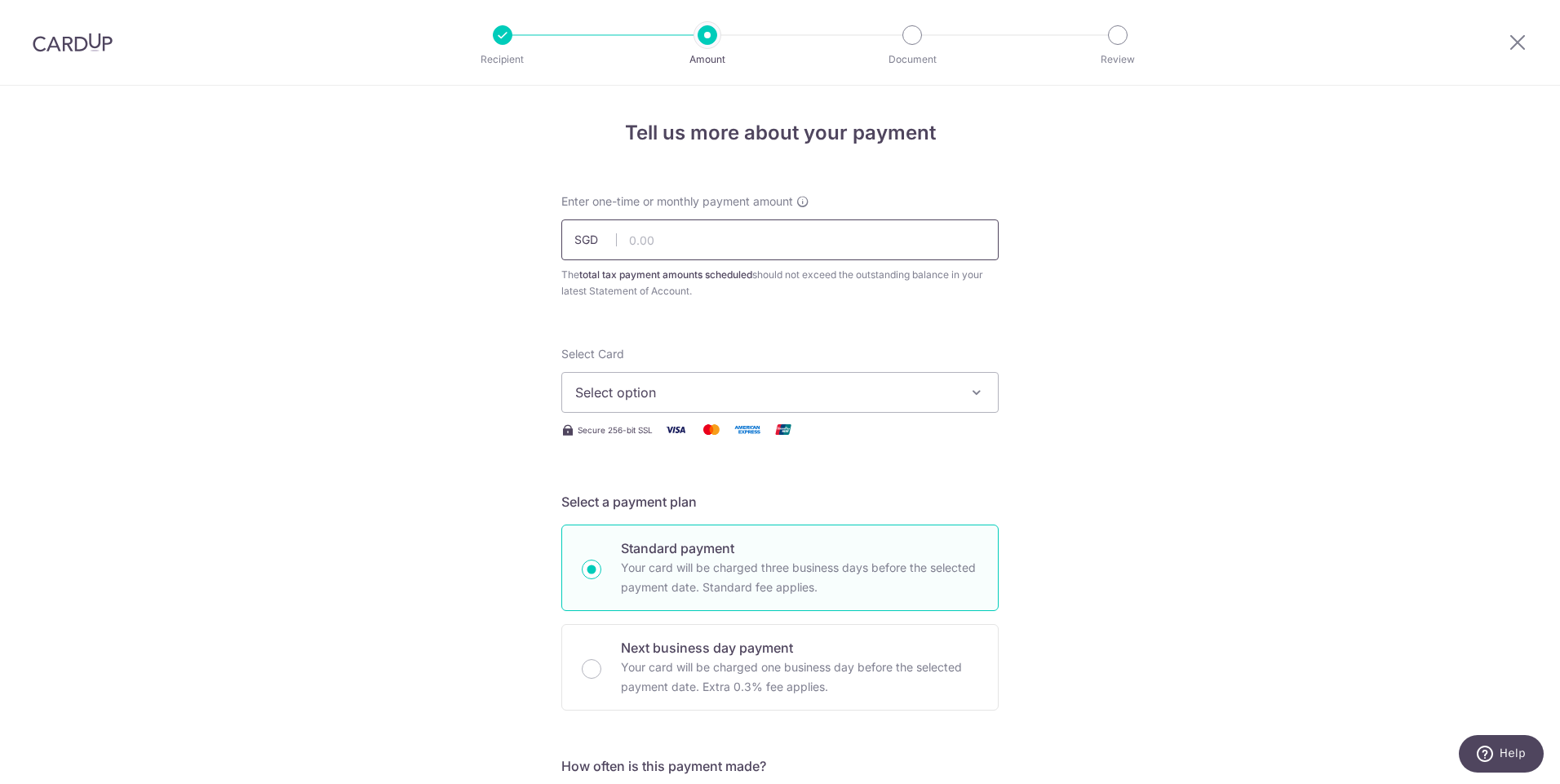 click at bounding box center [780, 240] 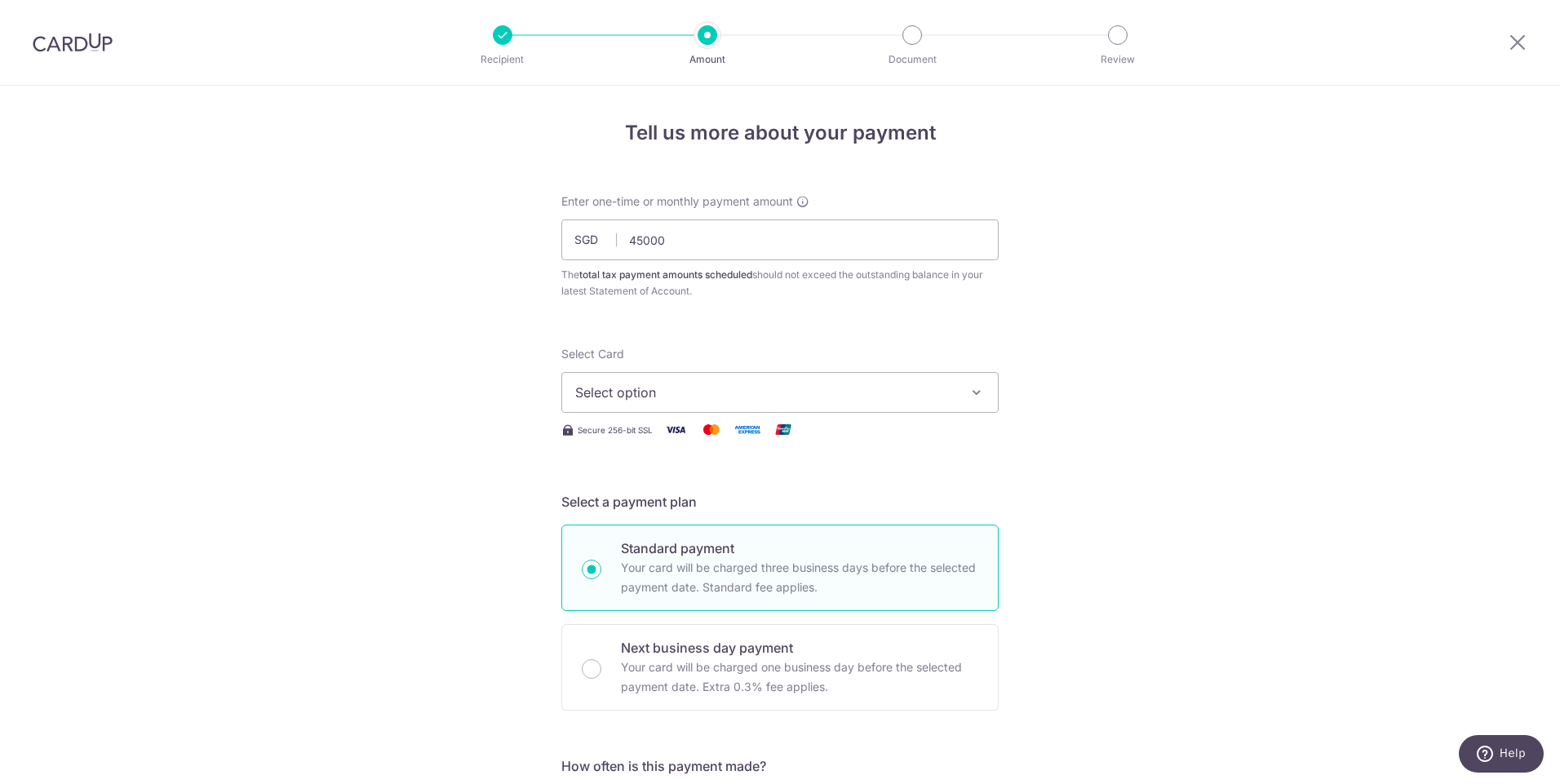 type on "45,000.00" 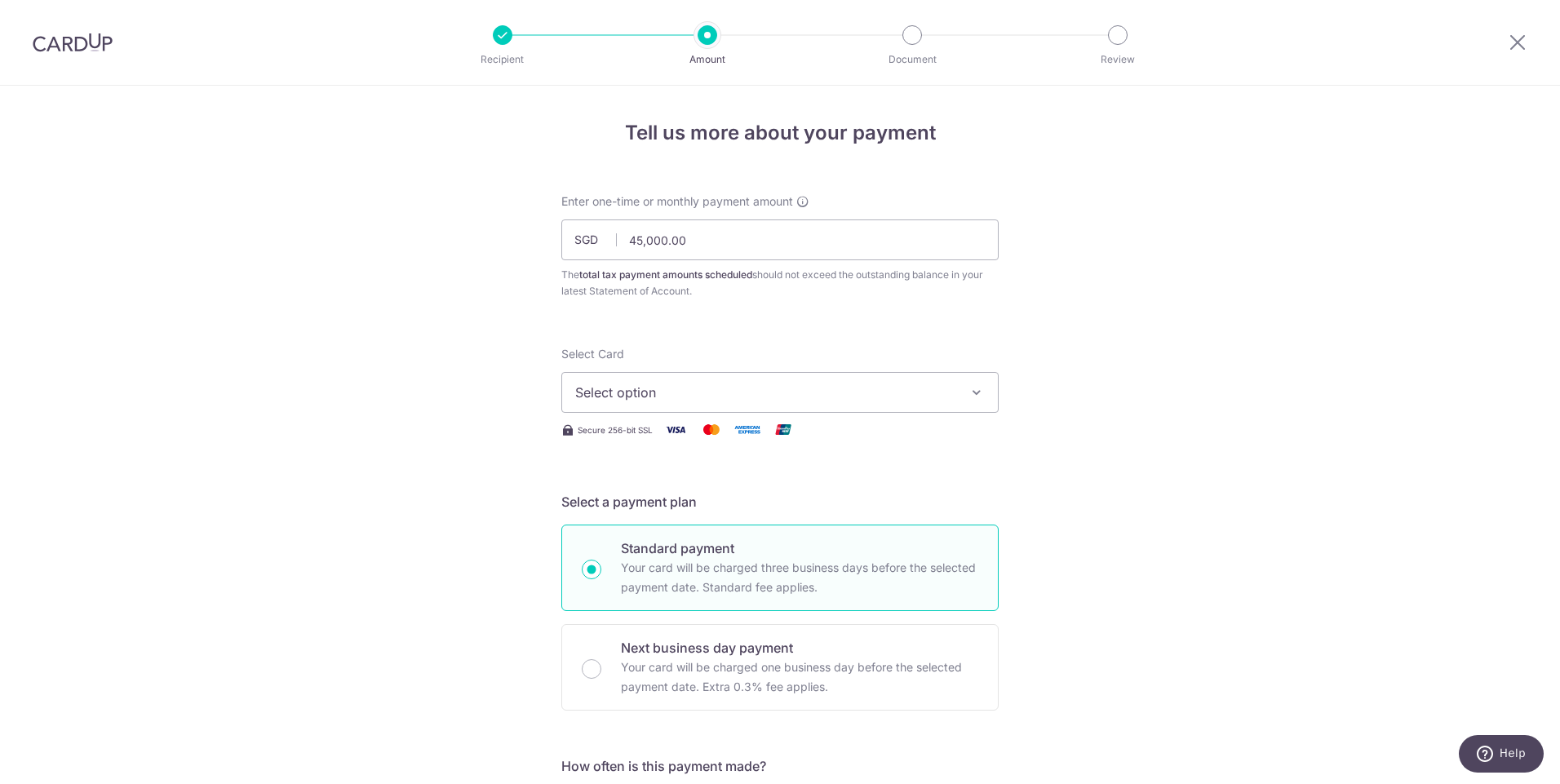 click on "Tell us more about your payment
Enter one-time or monthly payment amount
SGD
45,000.00
45000.00
The  total tax payment amounts scheduled  should not exceed the outstanding balance in your latest Statement of Account.
Select Card
Select option
Add credit card
Your Cards
**** 5001
Secure 256-bit SSL
Text" at bounding box center [780, 843] 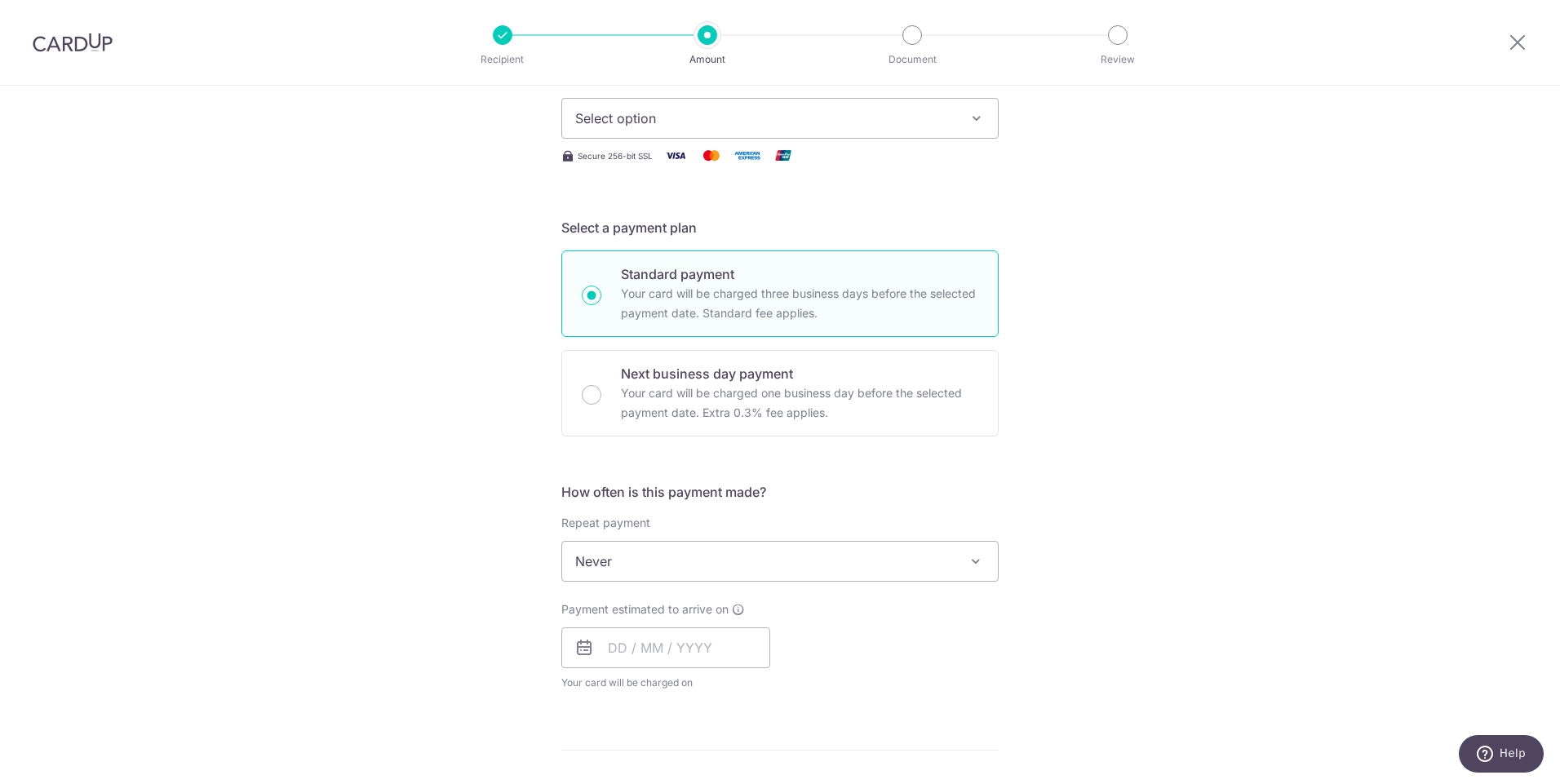 scroll, scrollTop: 0, scrollLeft: 0, axis: both 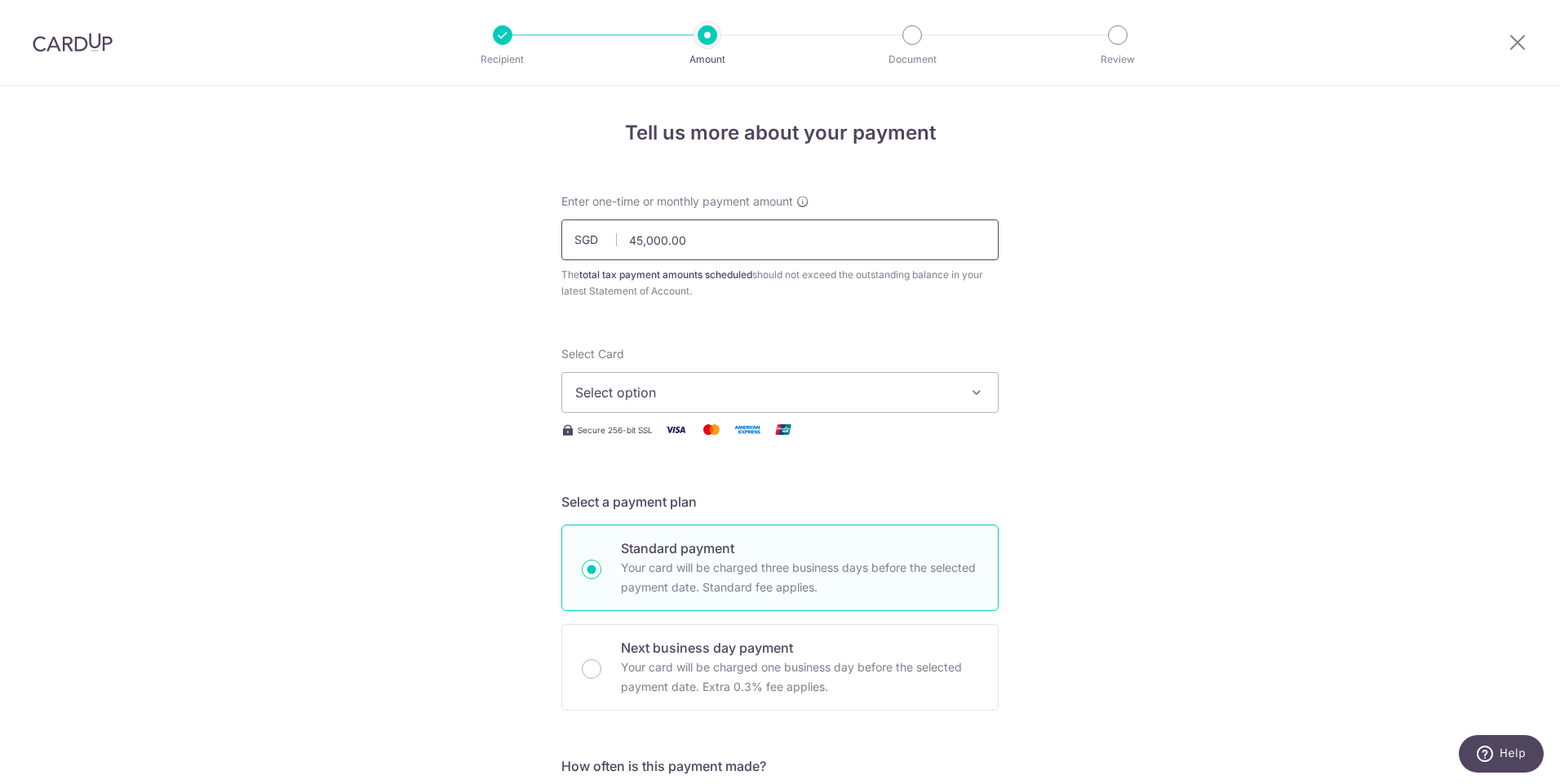 click on "45,000.00" at bounding box center [780, 240] 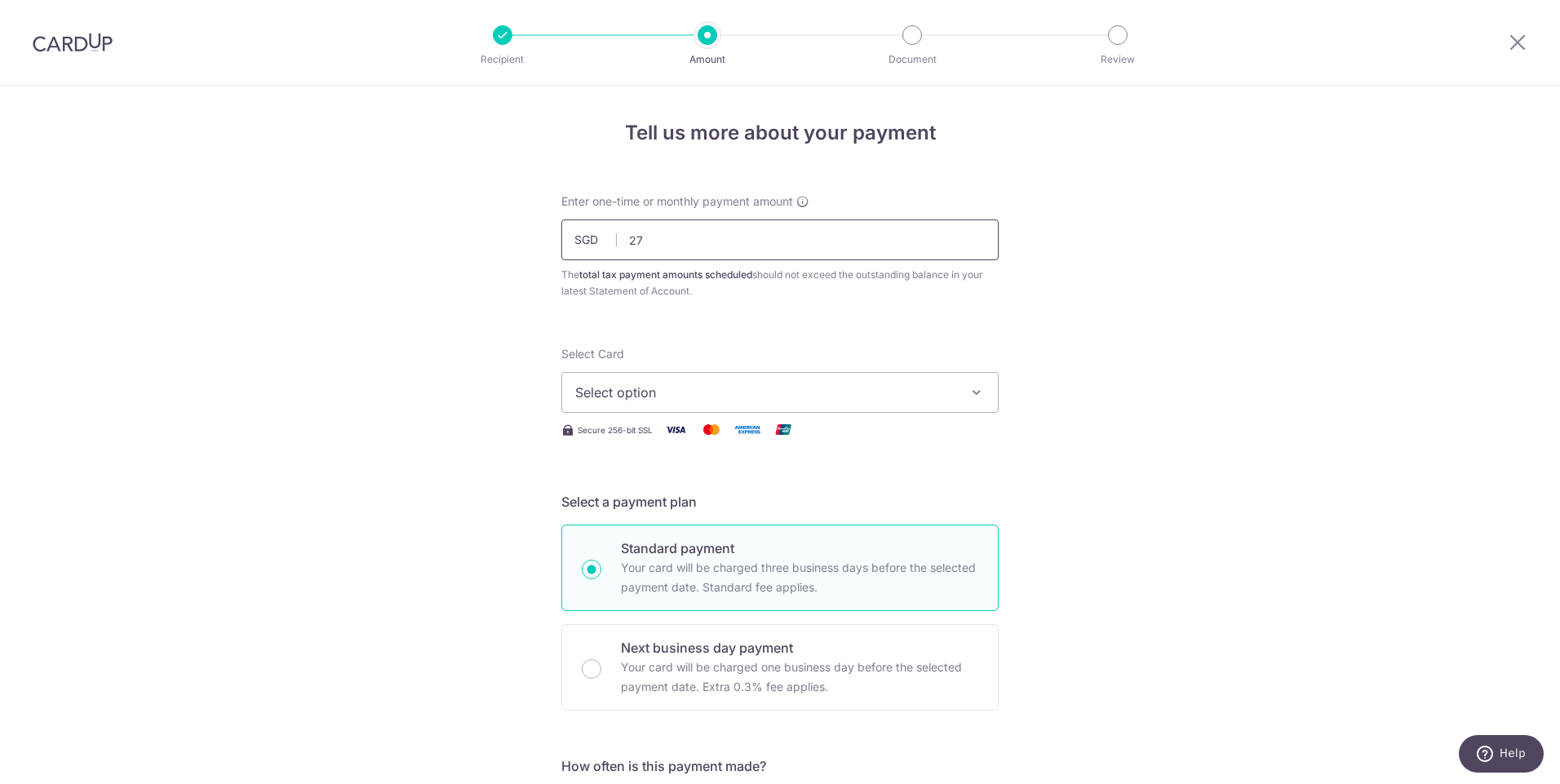 click on "27" at bounding box center (780, 240) 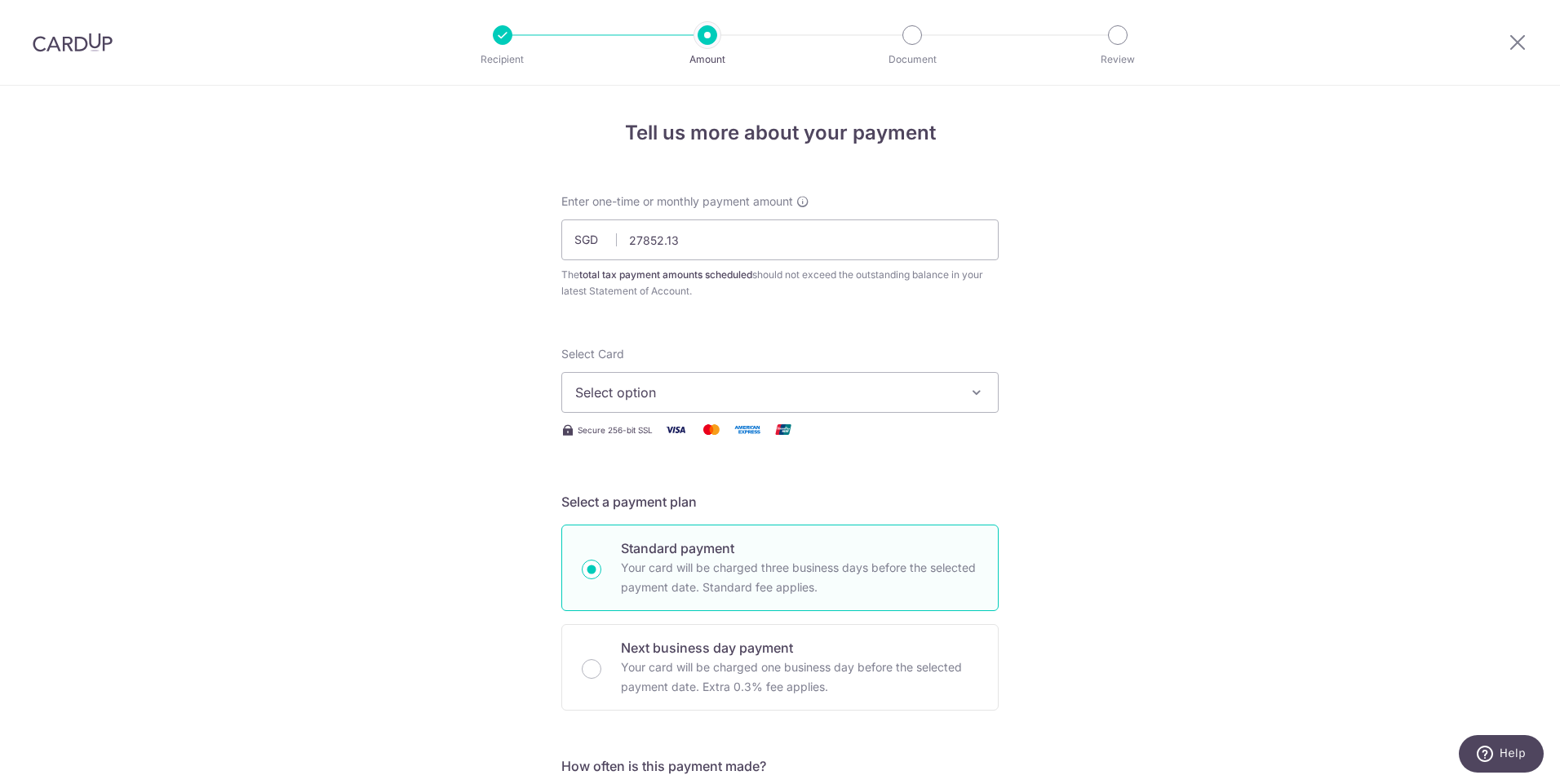 type on "27,852.13" 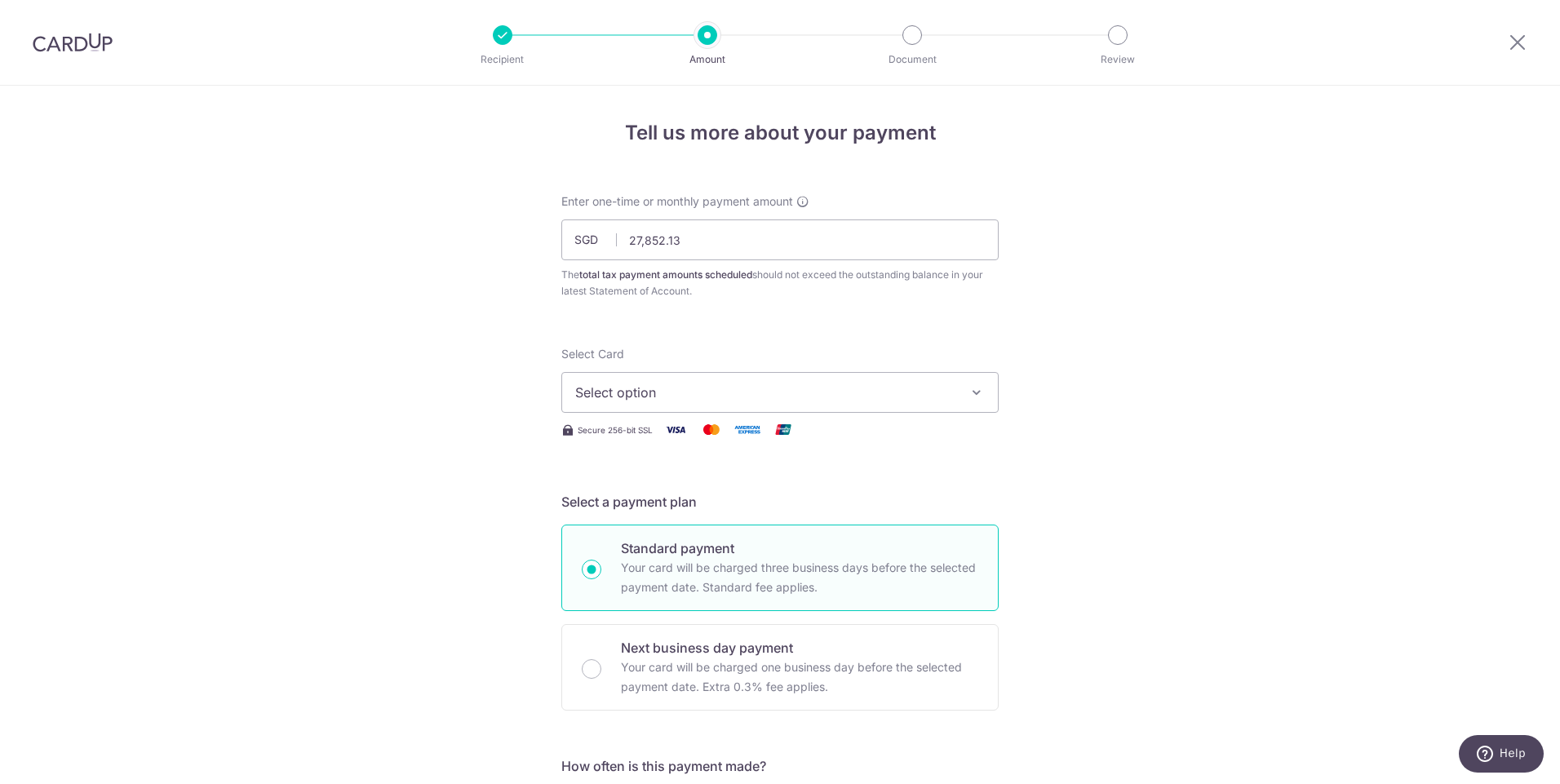 click on "map[:[{"id":"0","text":"[LAST]"},{"id":"1","text":"[FIRST] [MIDDLE]"},{"id":"2","text":"[NUMBER] [STREET], [CITY], [STATE], [COUNTRY]-[POSTAL_CODE]"},{"id":"3","text":"Tell us more about your payment
SGD
27,852.13
27852.13
The  total tax payment amounts scheduled  should not exceed the outstanding balance in your latest Statement of Account.
Select Card
Select option
Add credit card
Your Cards
**** 5001
Secure 256-bit SSL
Text"},{"id":"4","text":"[NUMBER] [STREET], [CITY], [STATE], [COUNTRY]-[POSTAL_CODE]"}]]" at bounding box center (780, 843) 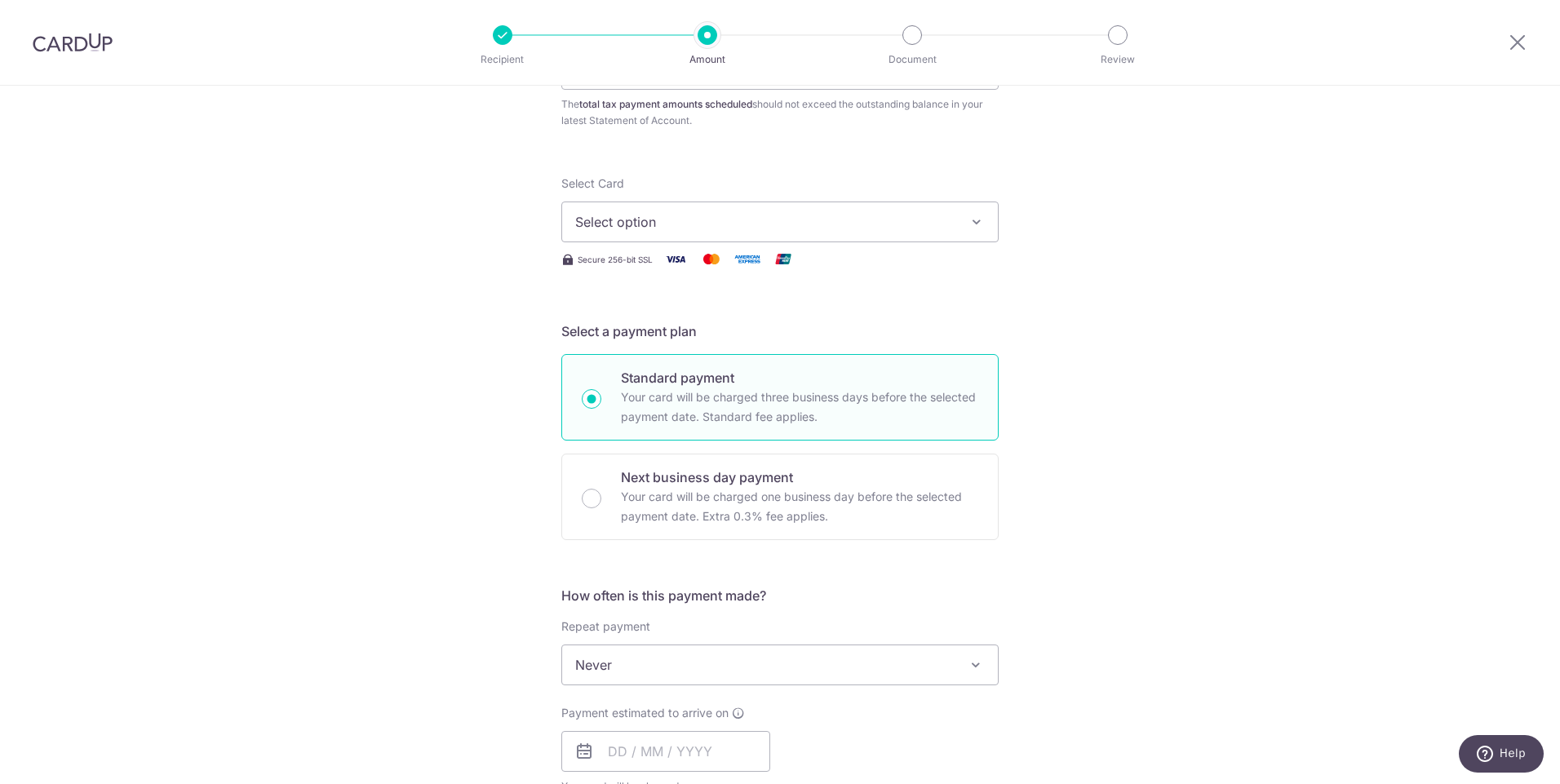 scroll, scrollTop: 183, scrollLeft: 0, axis: vertical 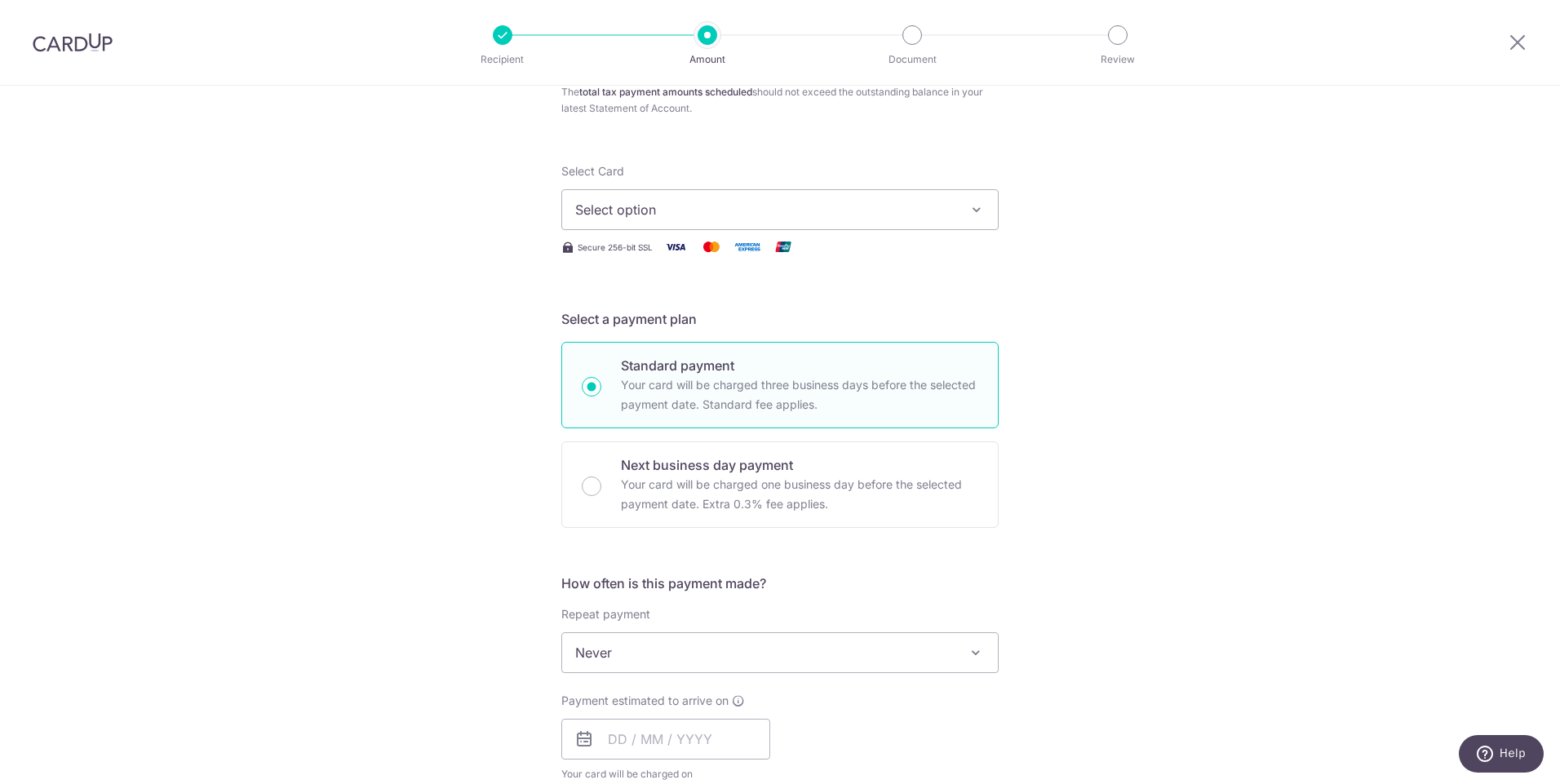 click at bounding box center [977, 210] 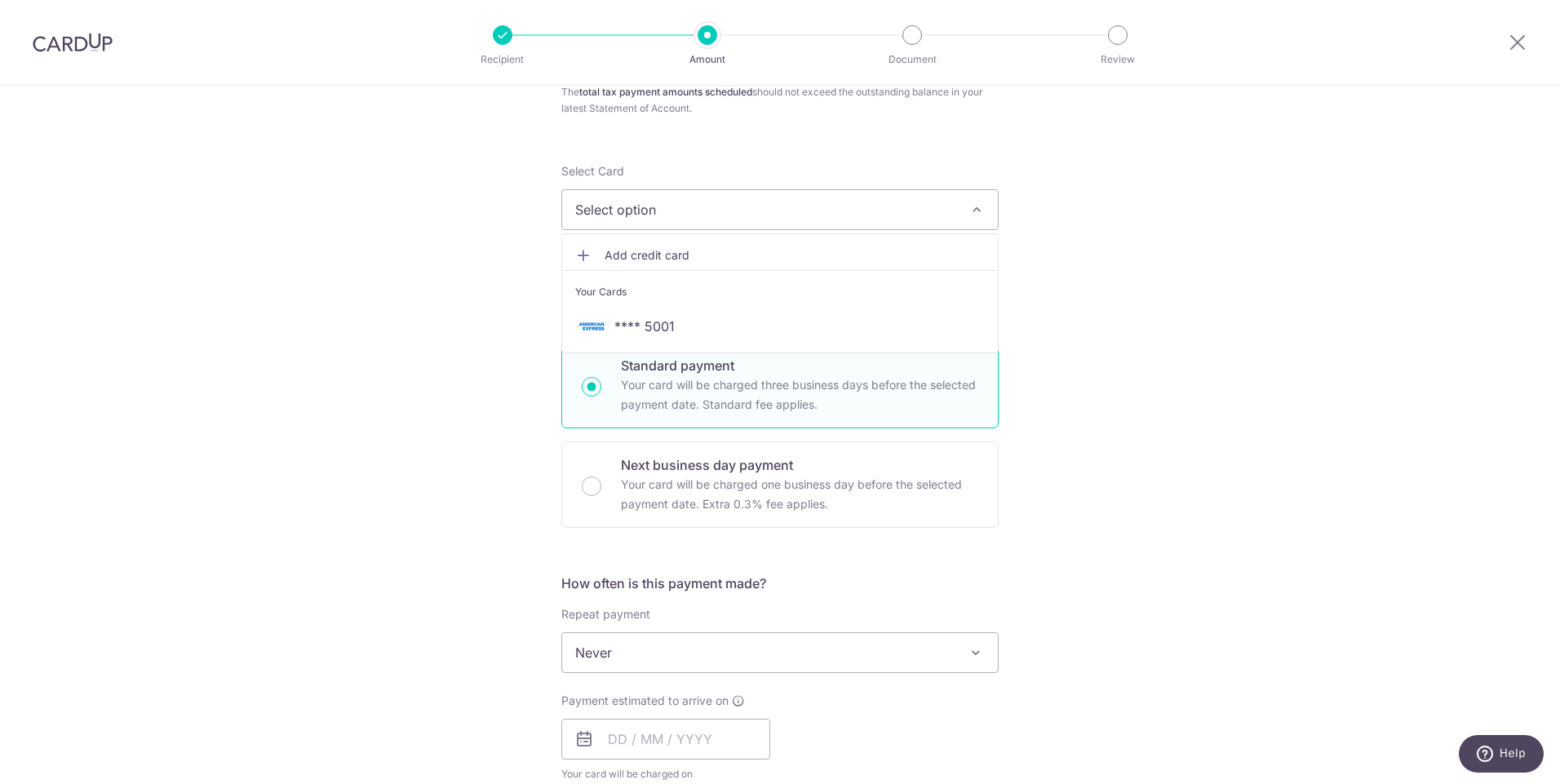 click on "Add credit card" at bounding box center (795, 255) 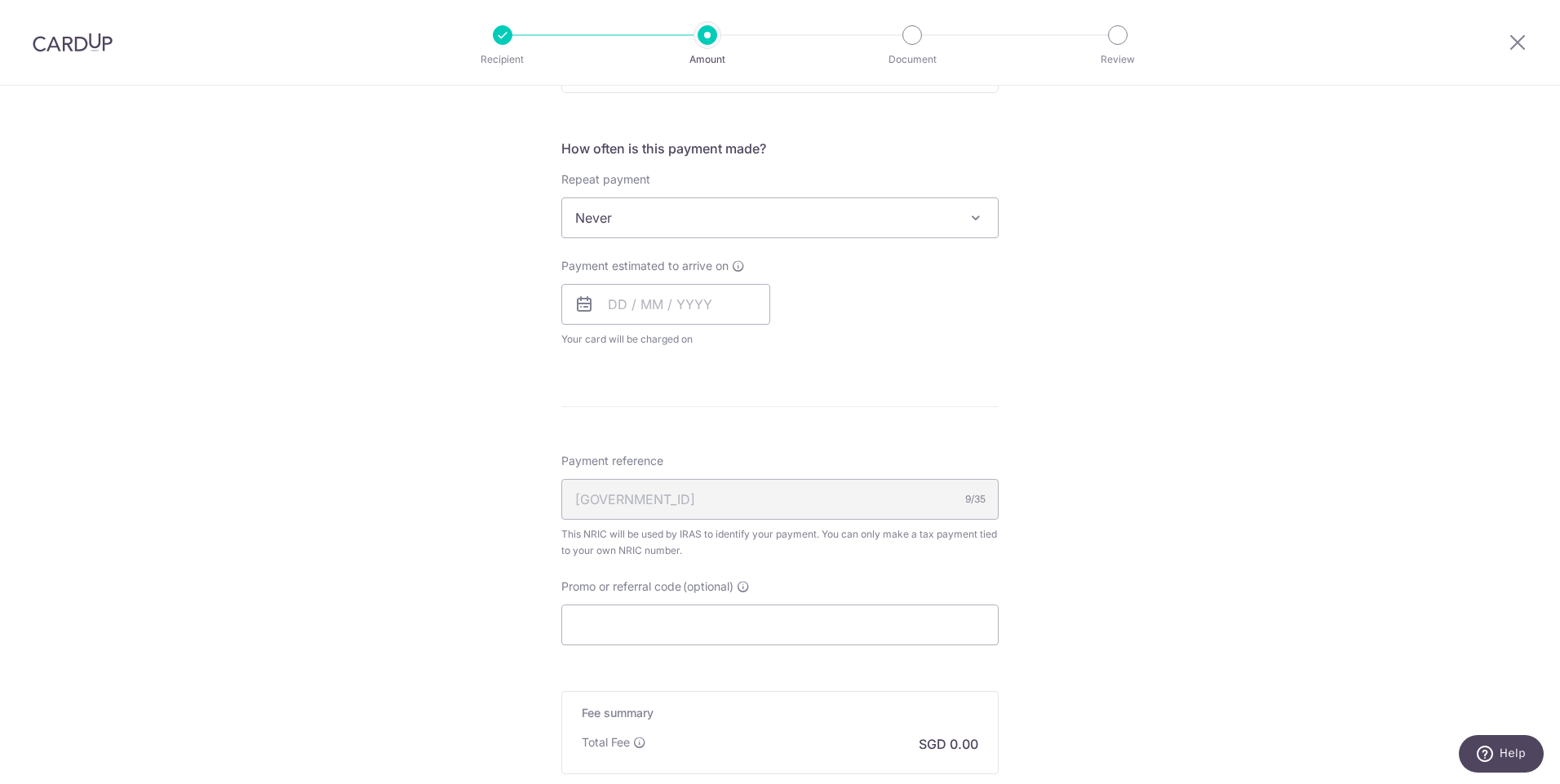 scroll, scrollTop: 1103, scrollLeft: 0, axis: vertical 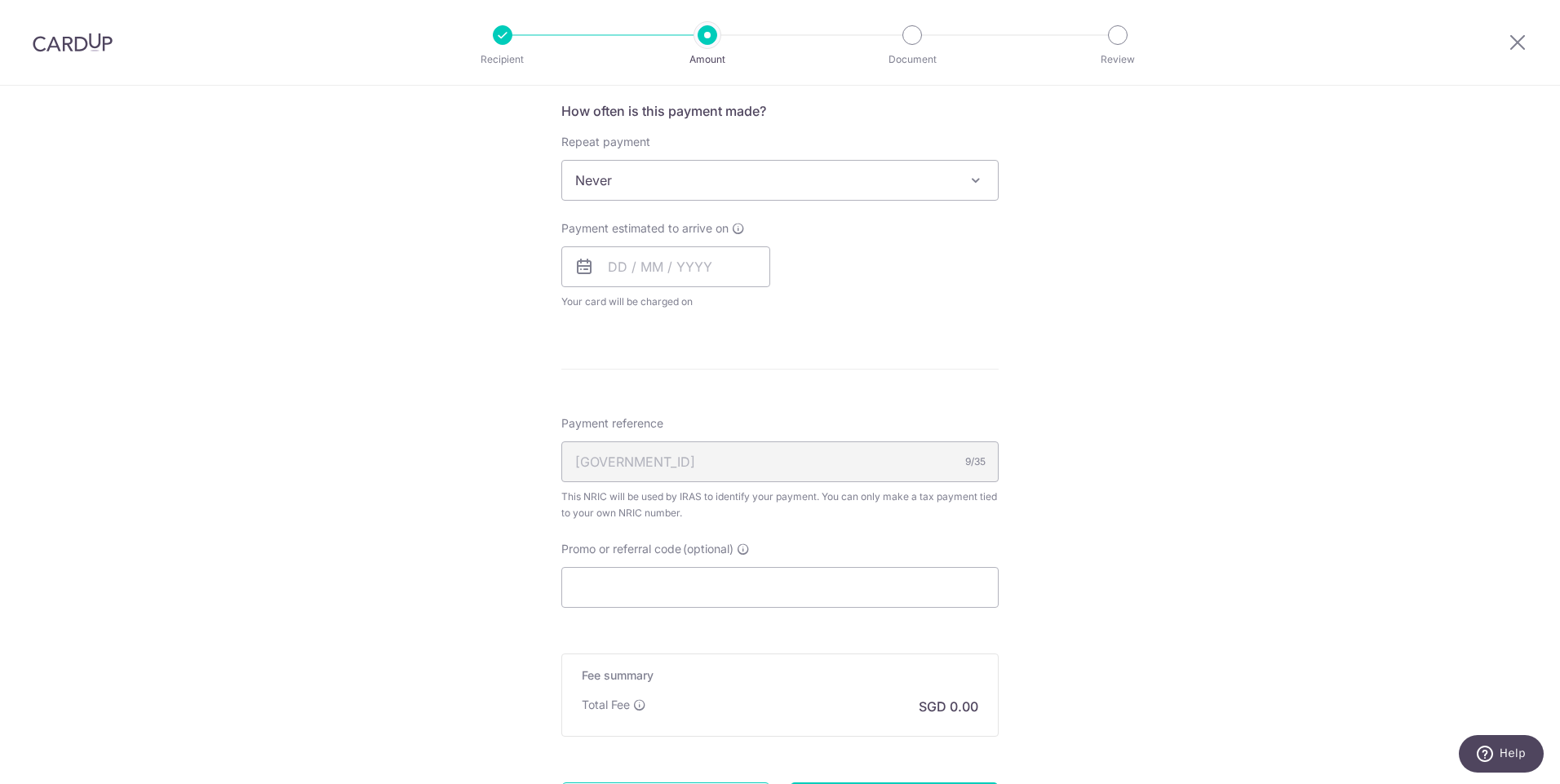 click on "[NUMBER]
[DATE]" at bounding box center (780, 462) 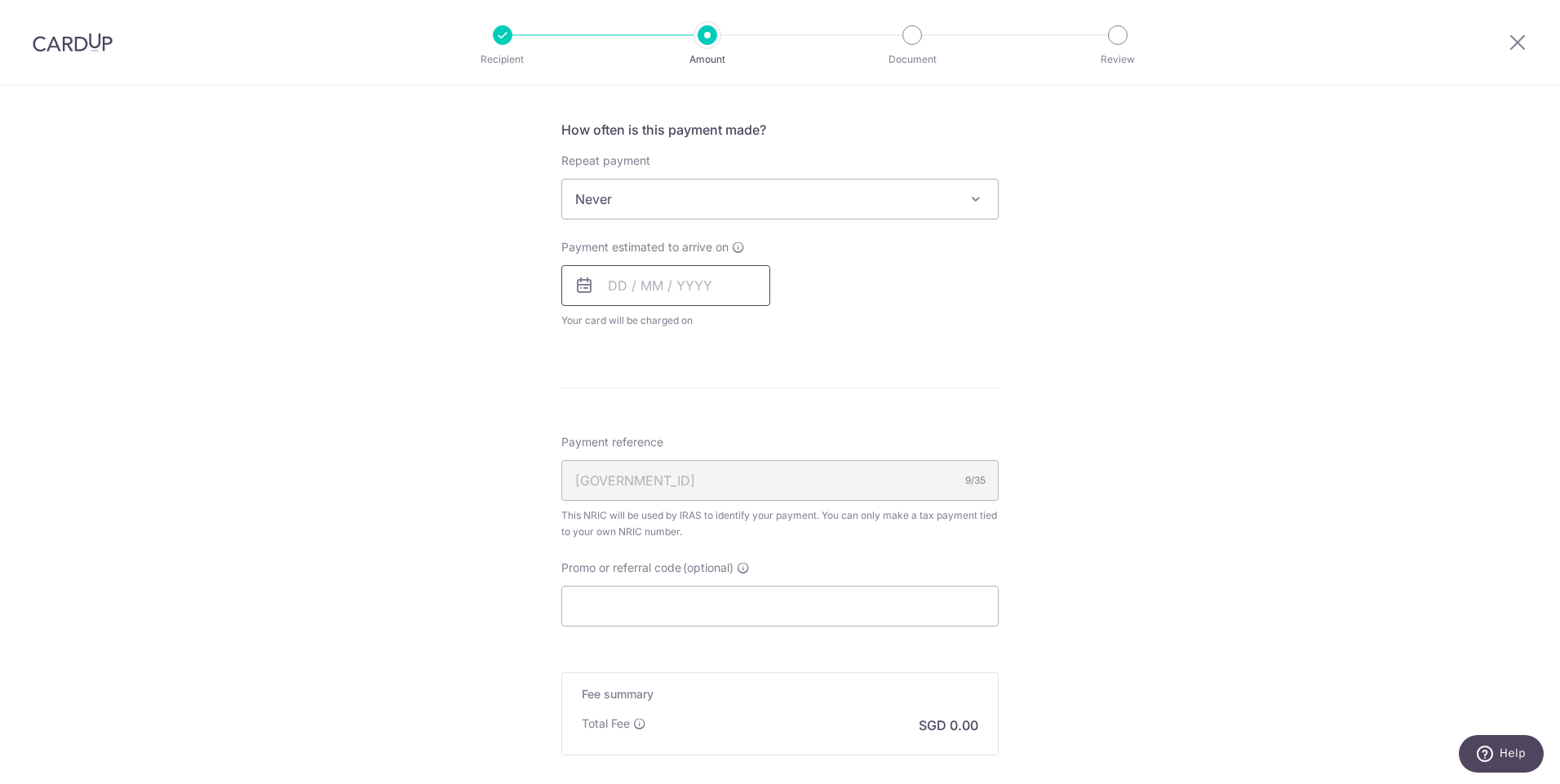 scroll, scrollTop: 918, scrollLeft: 0, axis: vertical 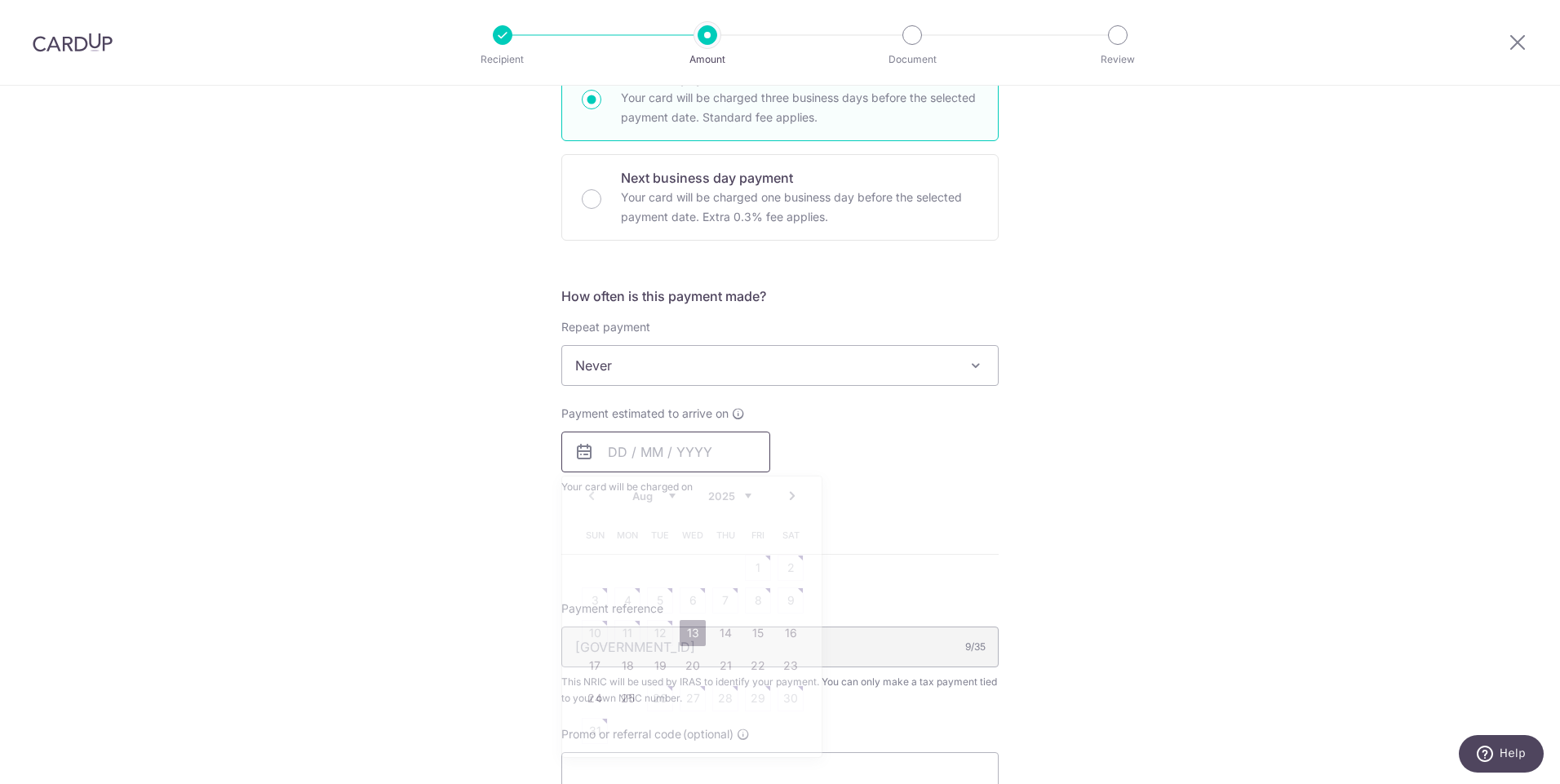 click at bounding box center [666, 452] 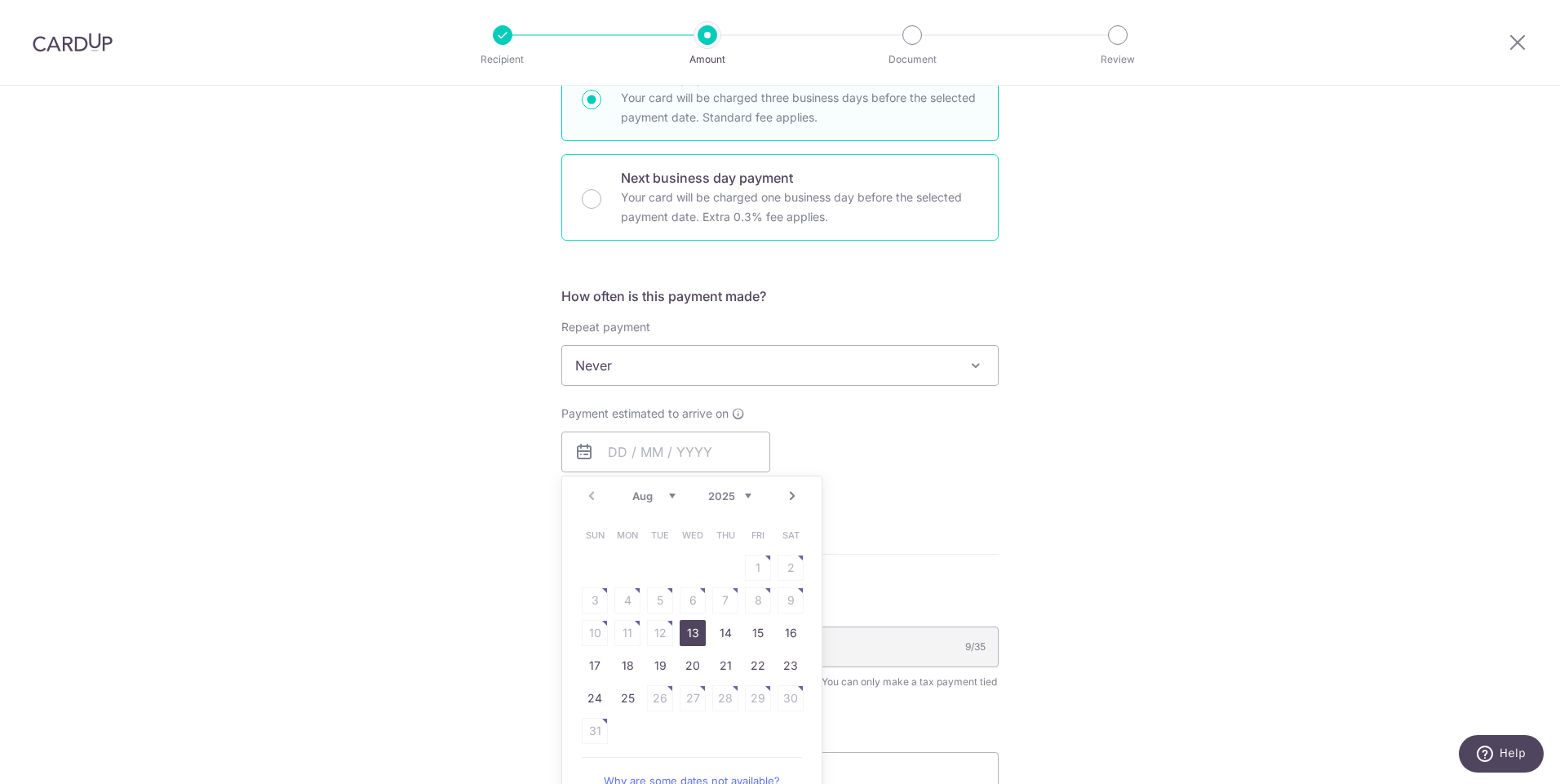 drag, startPoint x: 695, startPoint y: 631, endPoint x: 831, endPoint y: 228, distance: 425.3293 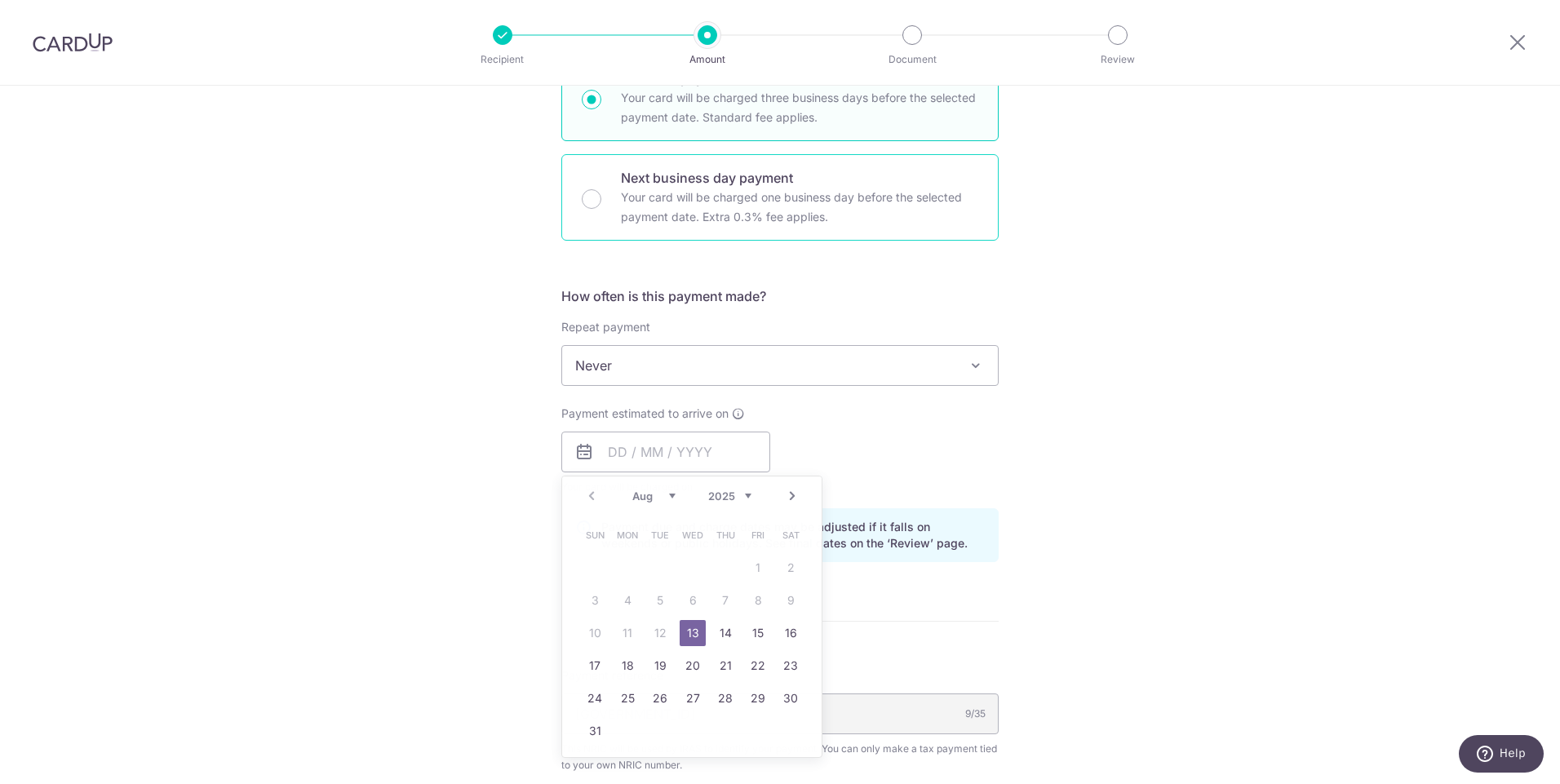type on "13/08/2025" 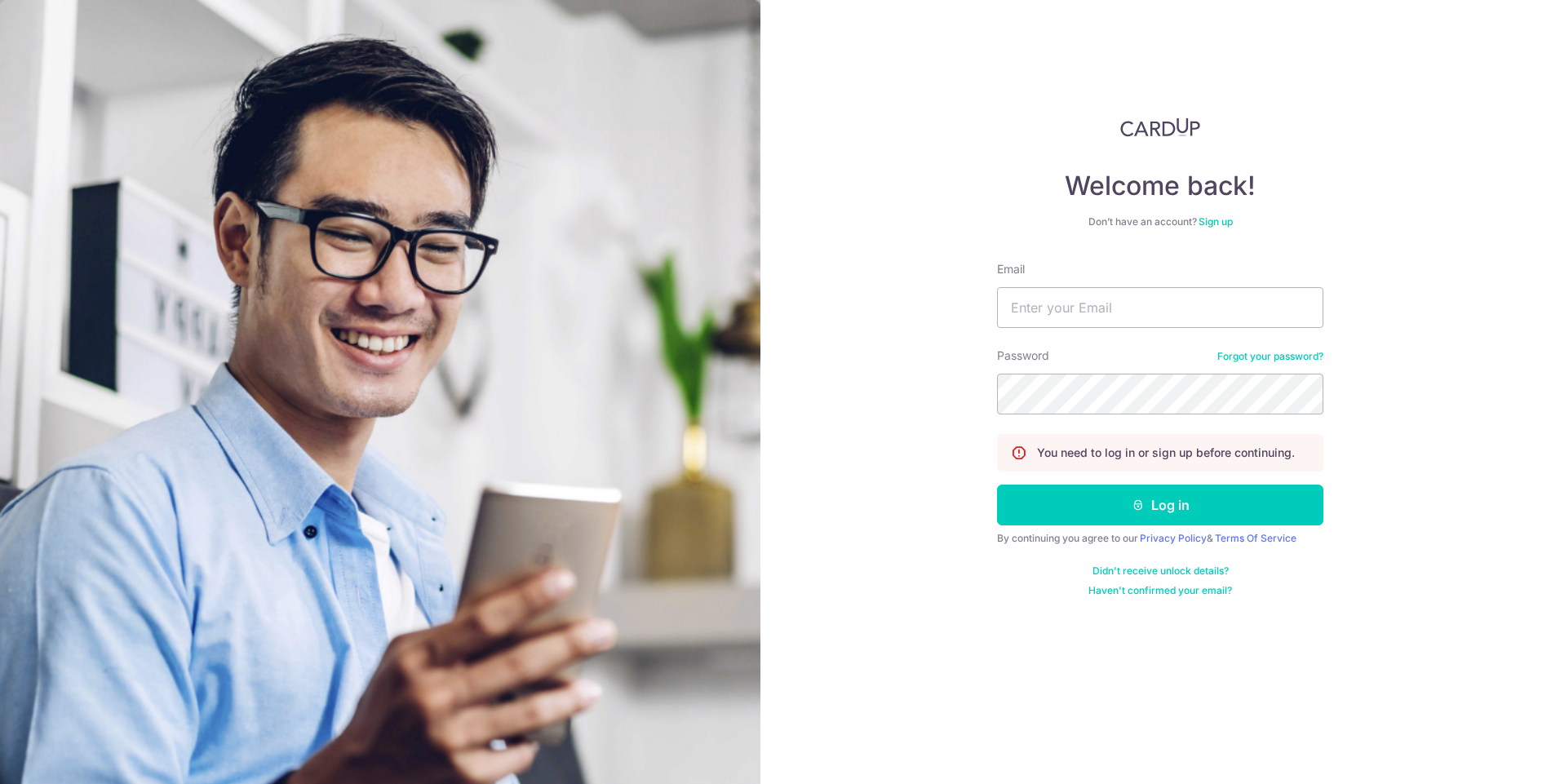 scroll, scrollTop: 0, scrollLeft: 0, axis: both 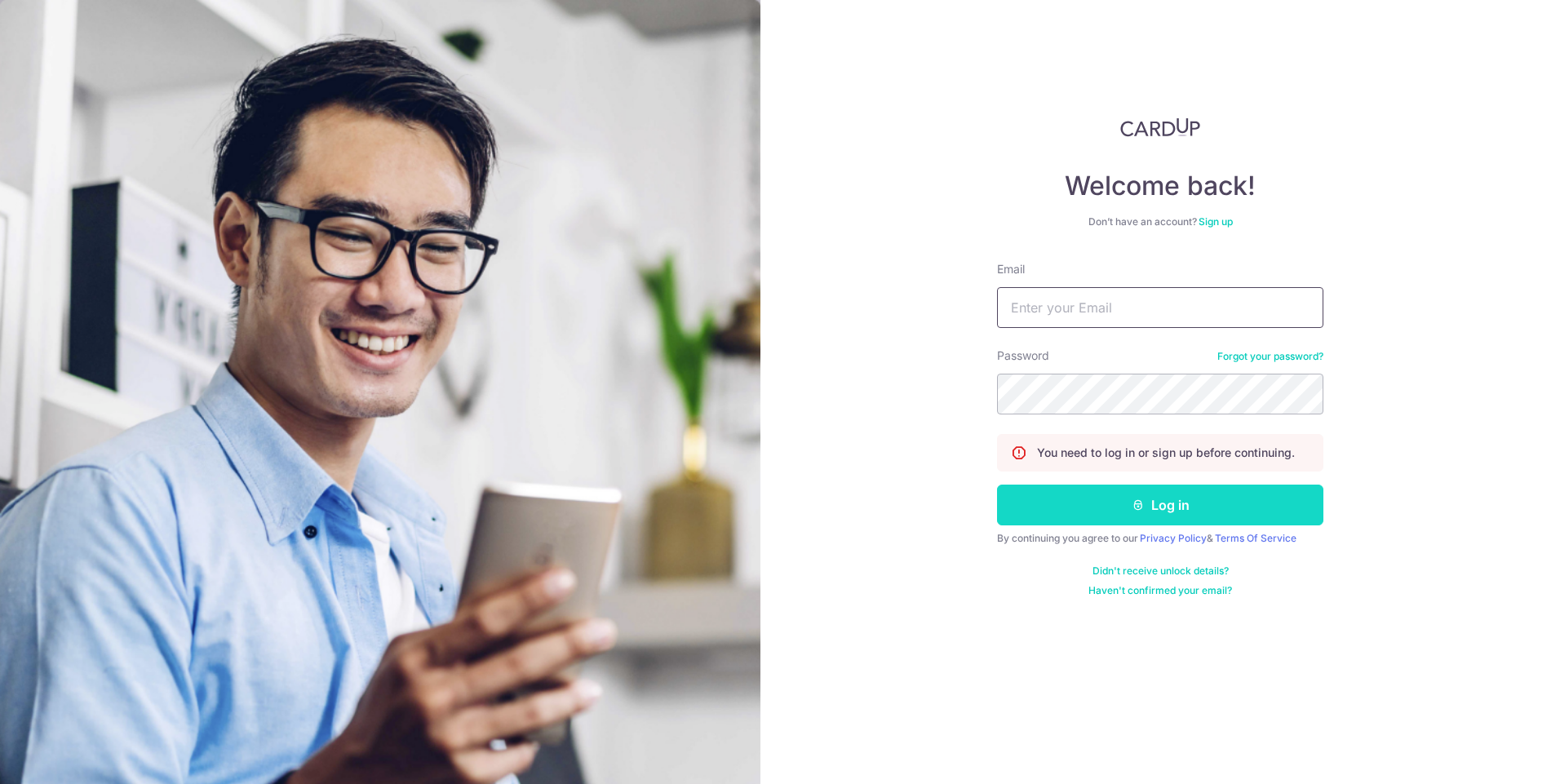 type on "erick.sea@gmail.com" 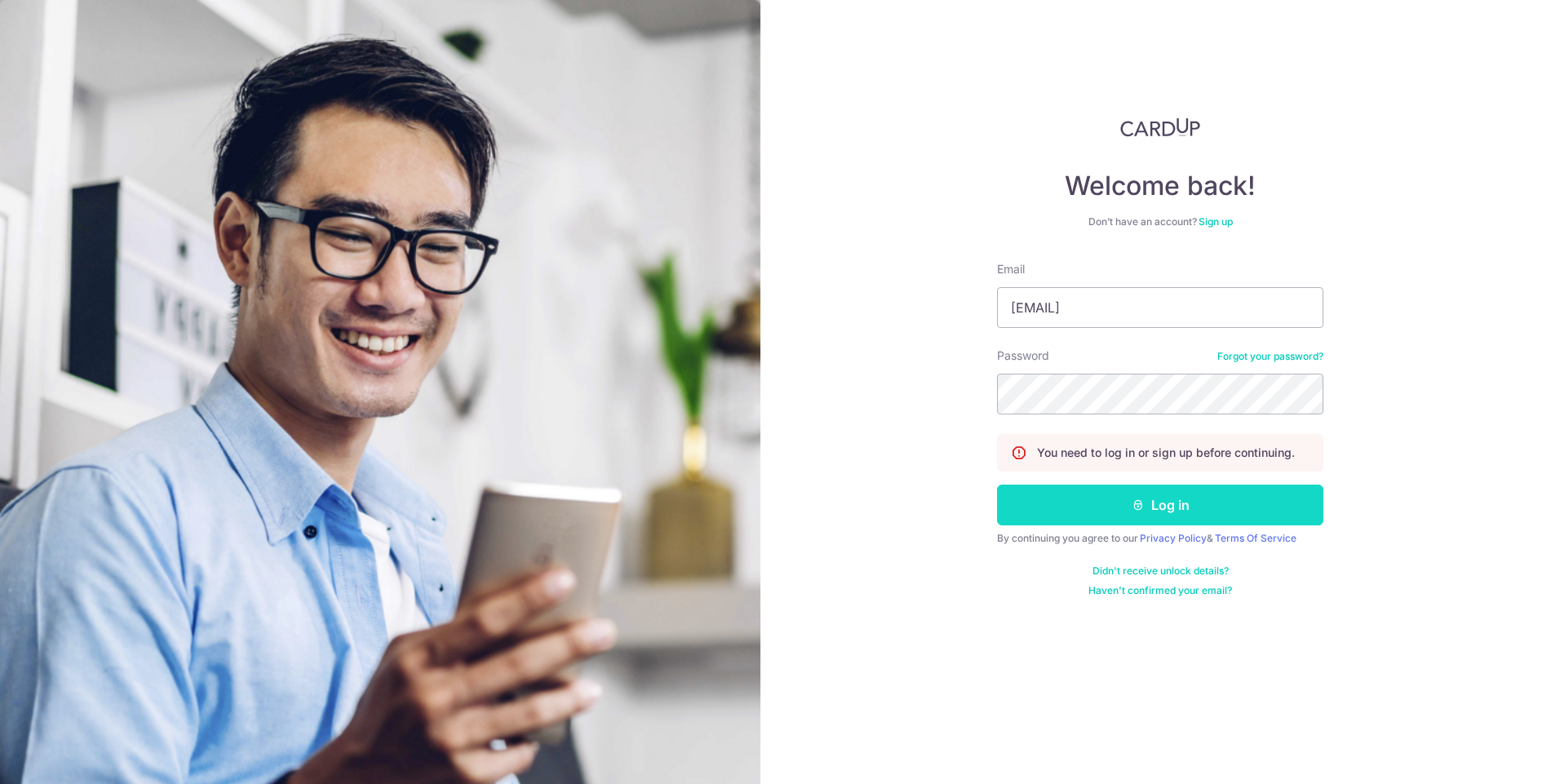 click on "Log in" at bounding box center [1160, 505] 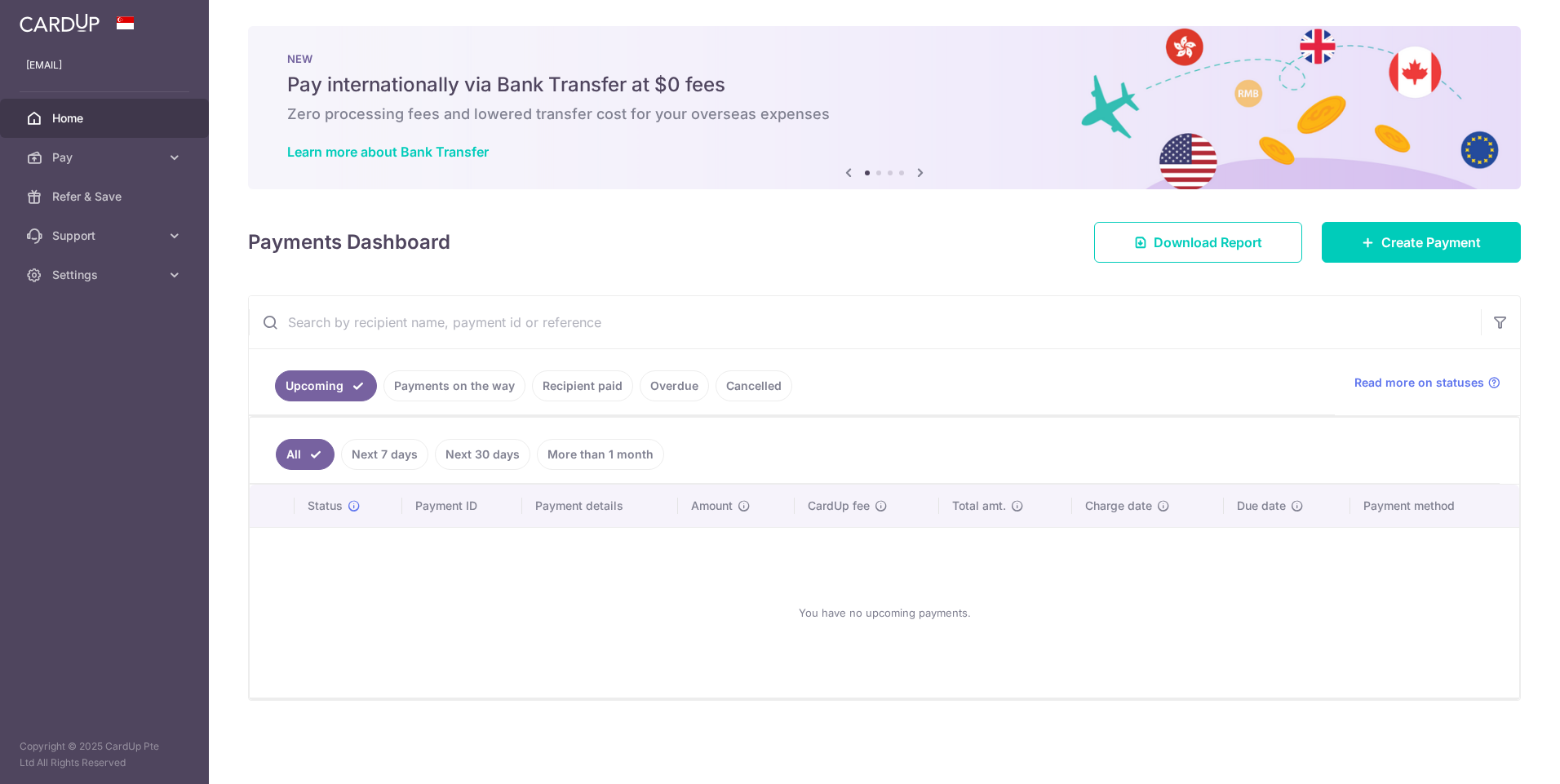 scroll, scrollTop: 0, scrollLeft: 0, axis: both 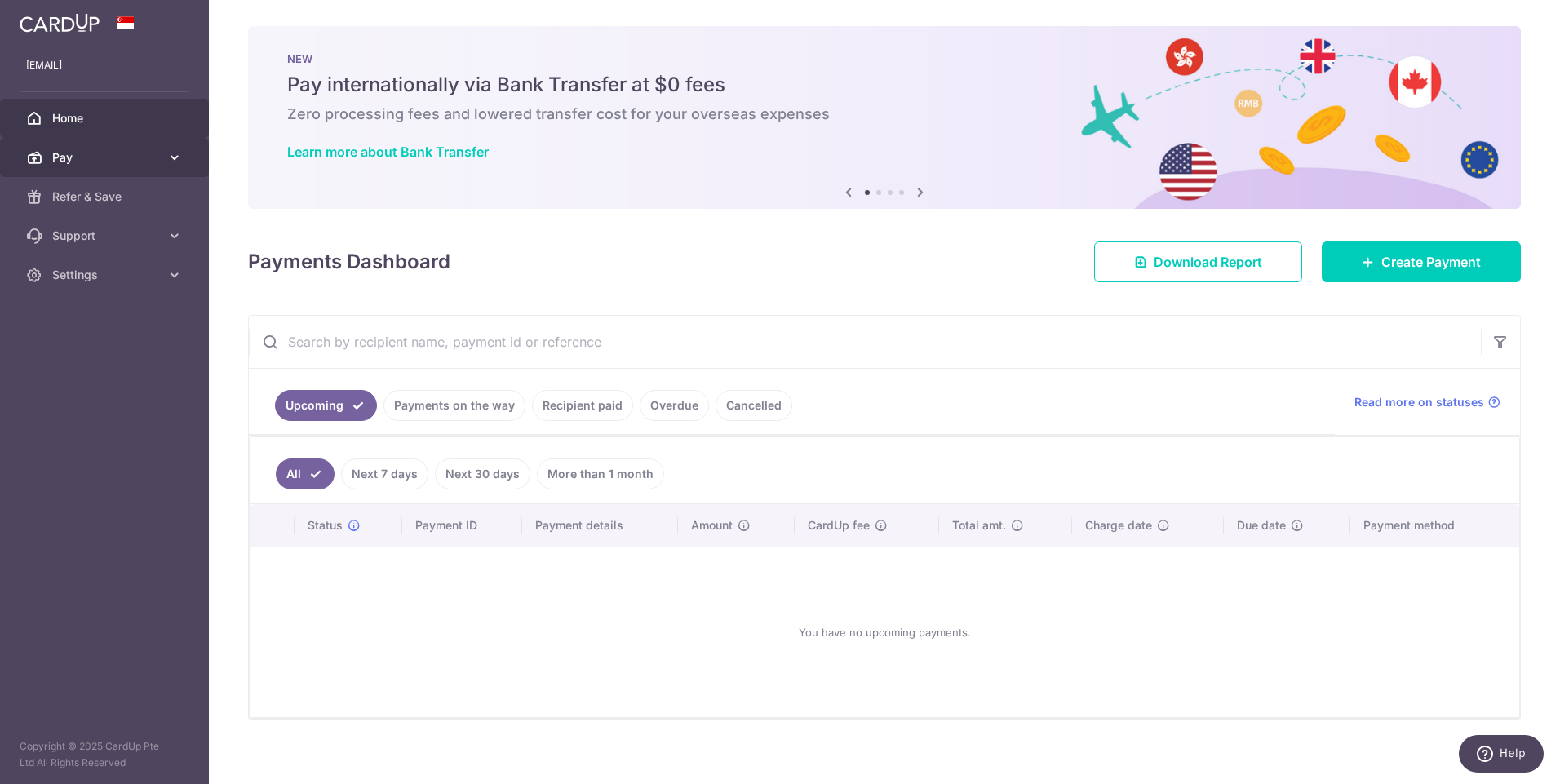 click on "Pay" at bounding box center [106, 157] 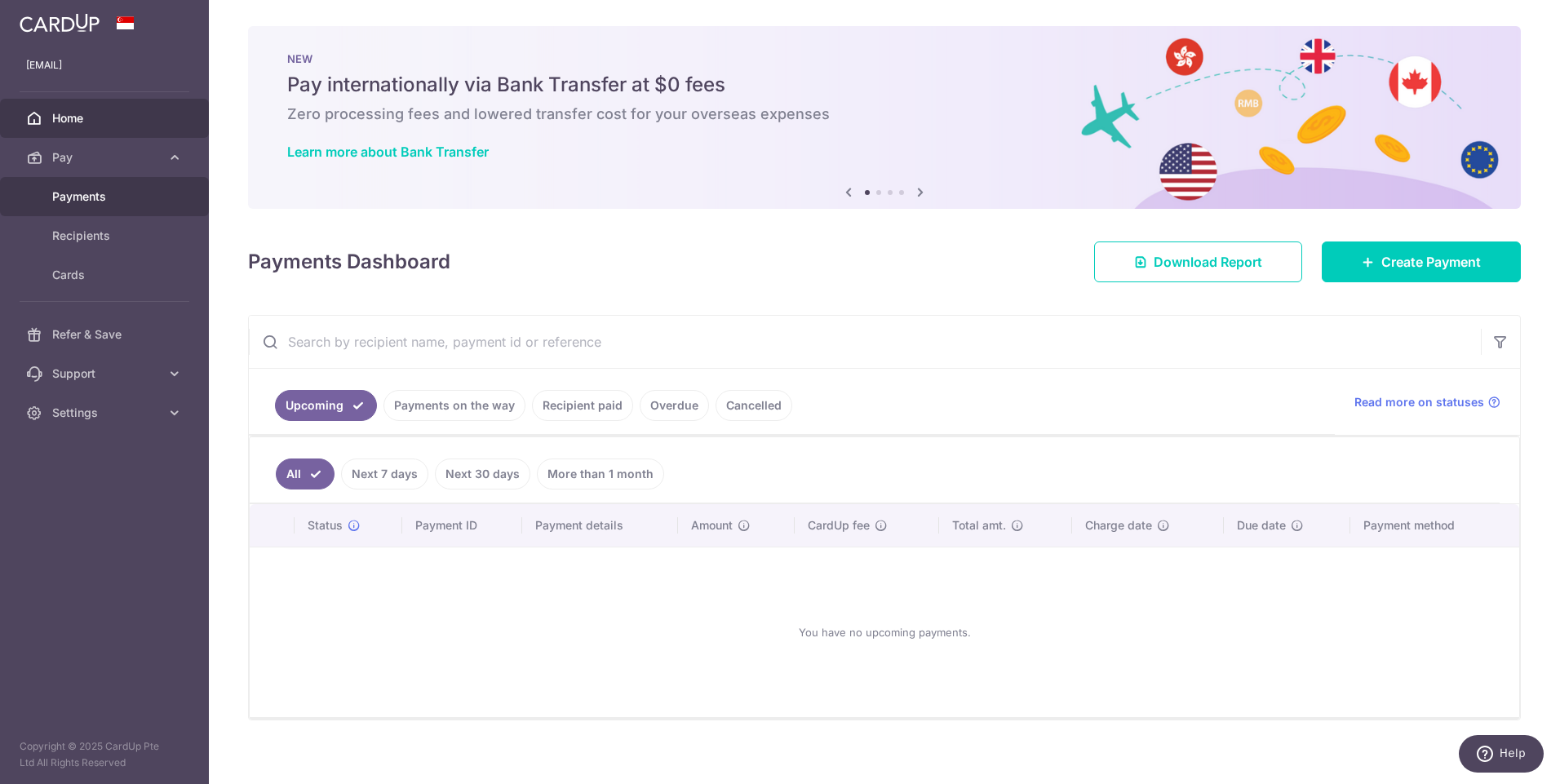 click on "Payments" at bounding box center (106, 197) 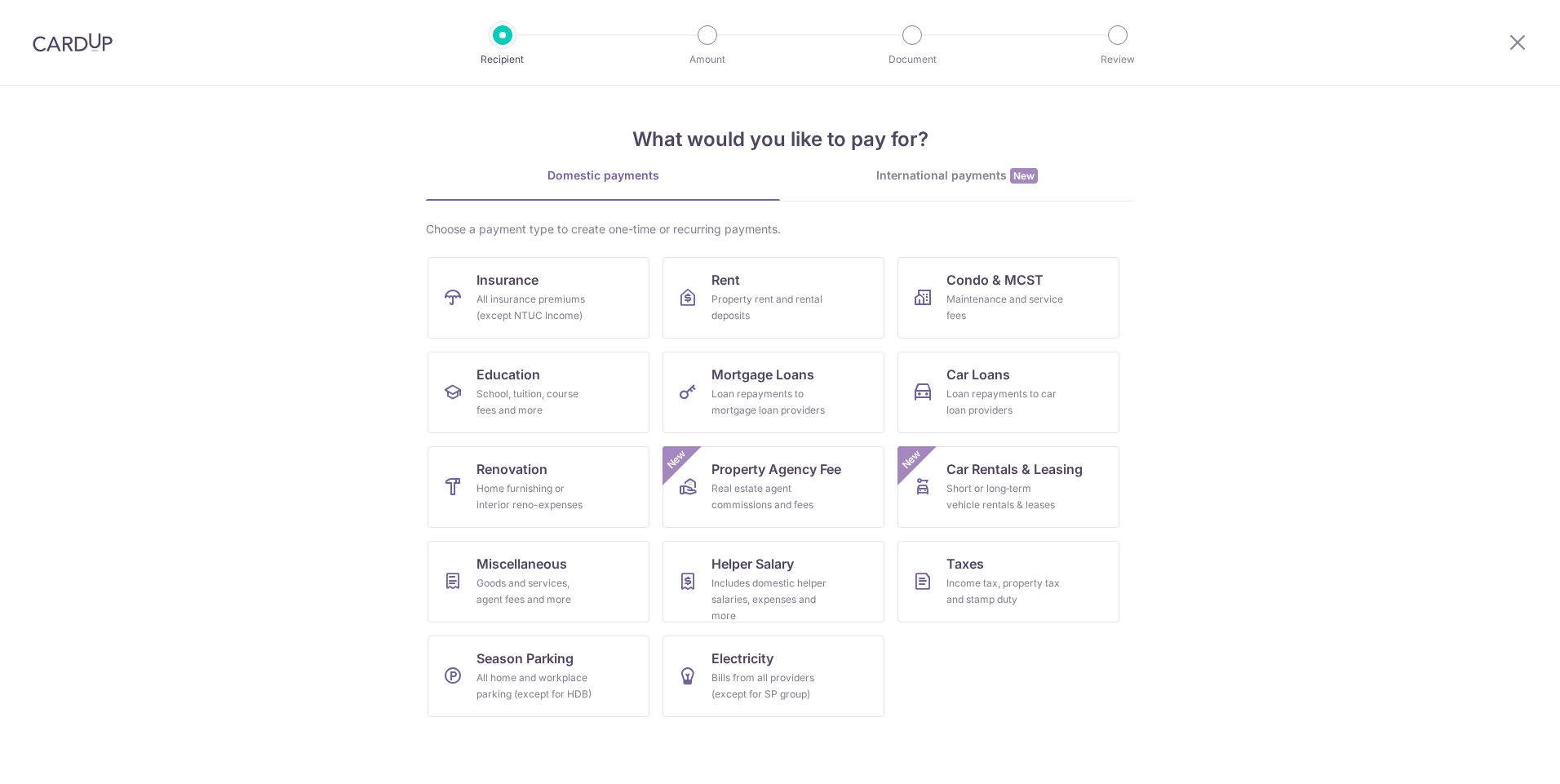 scroll, scrollTop: 0, scrollLeft: 0, axis: both 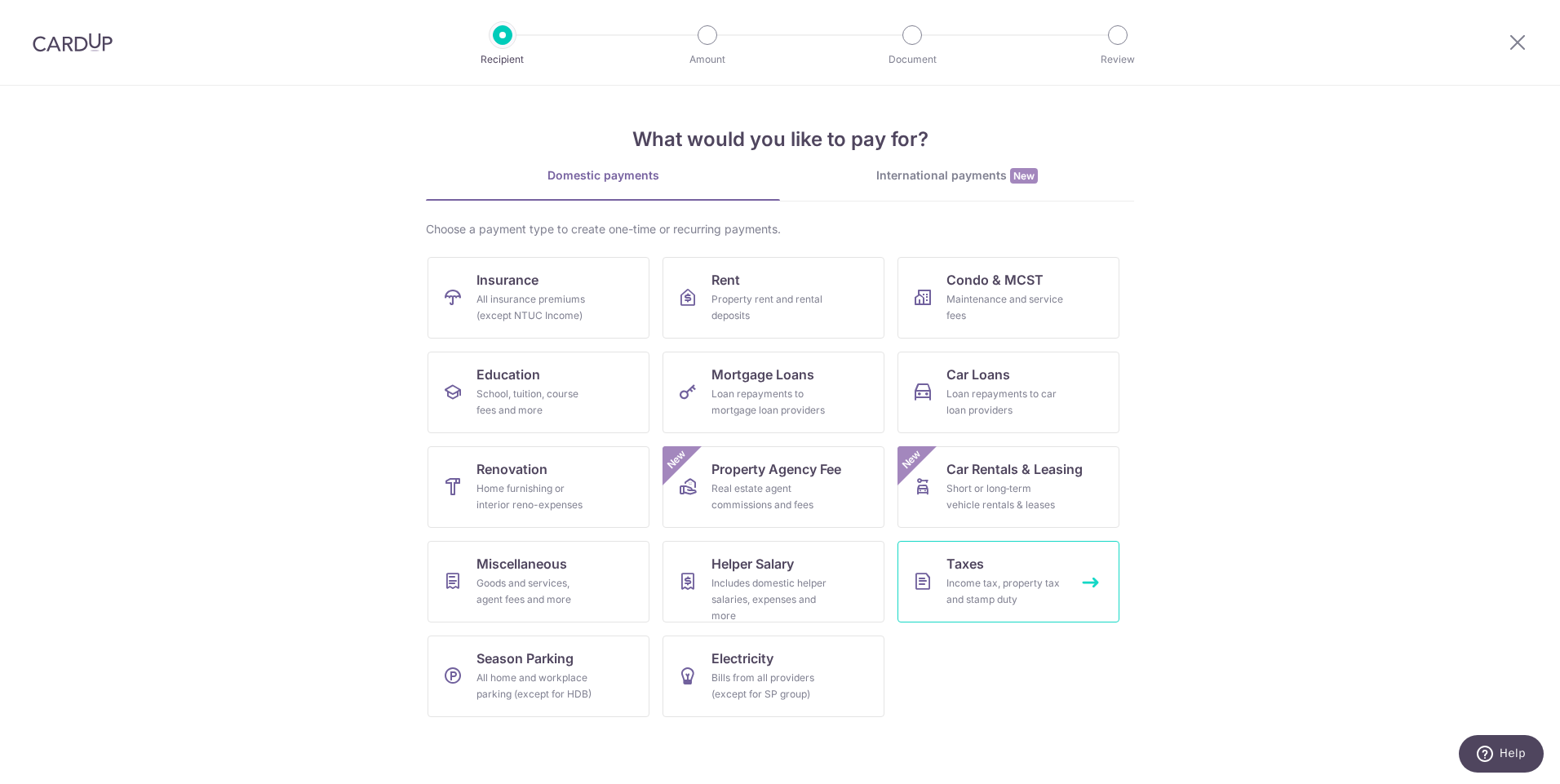 click on "Income tax, property tax and stamp duty" at bounding box center [1005, 591] 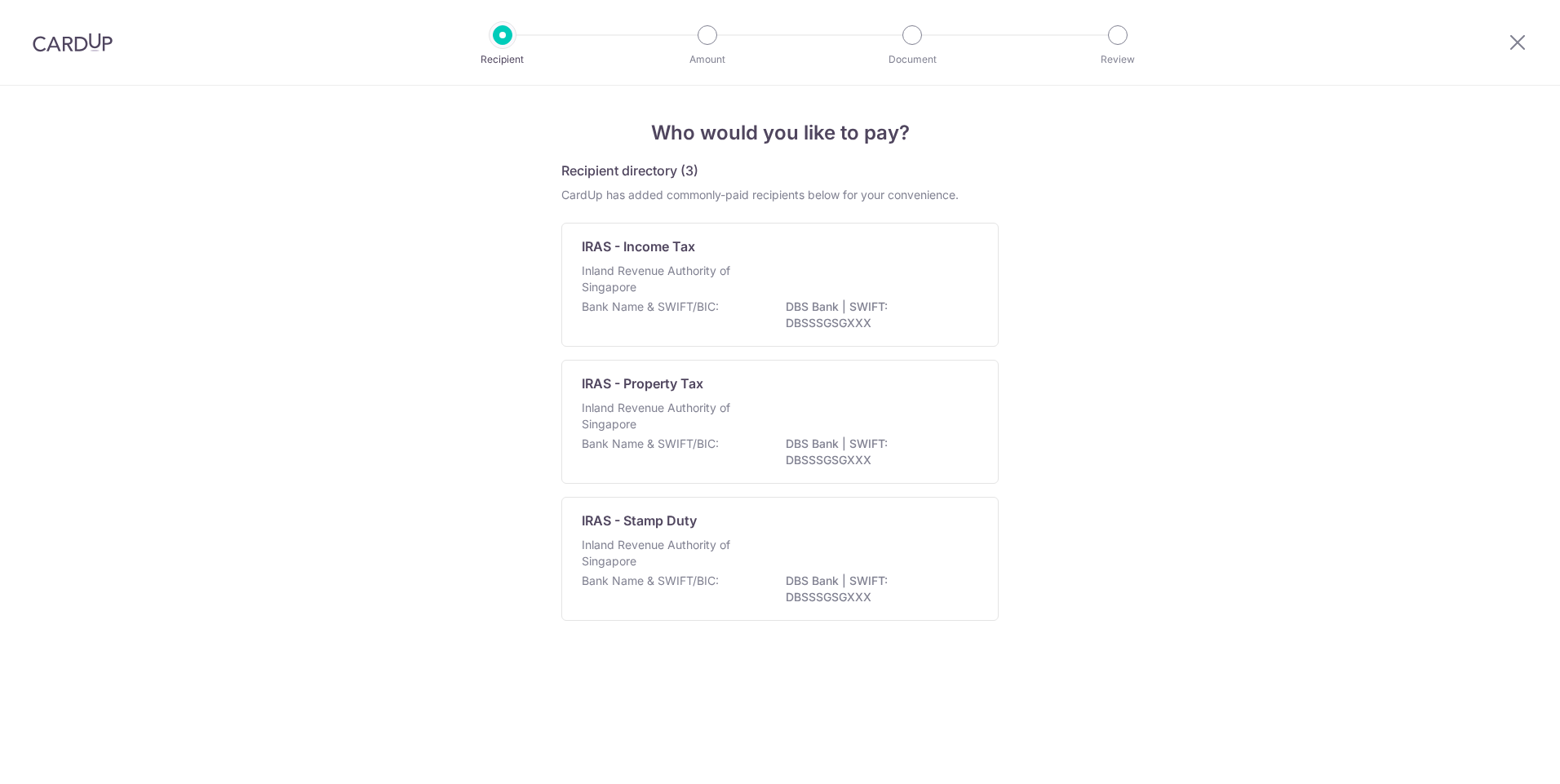 scroll, scrollTop: 0, scrollLeft: 0, axis: both 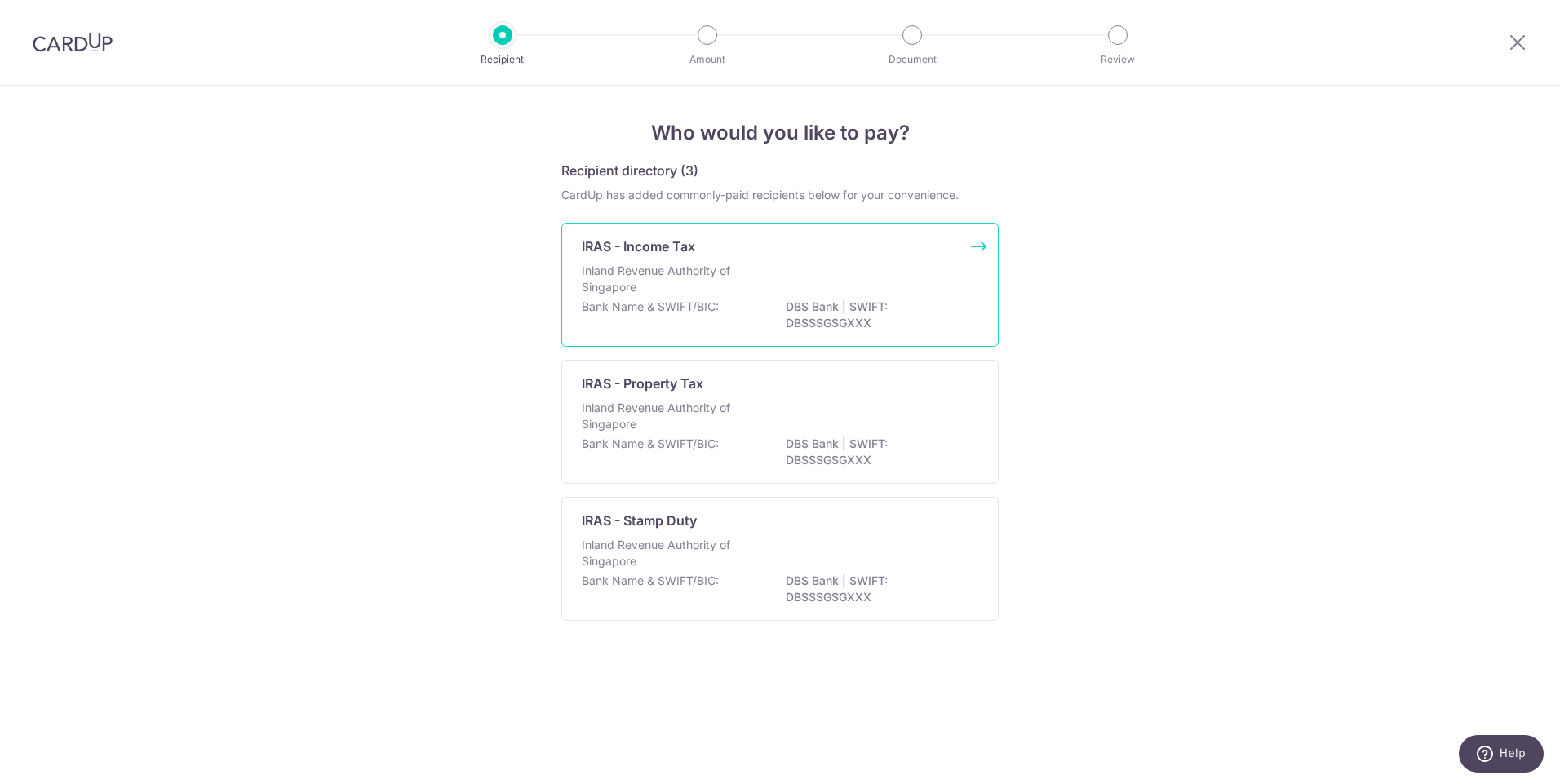 click on "Inland Revenue Authority of Singapore" at bounding box center [780, 281] 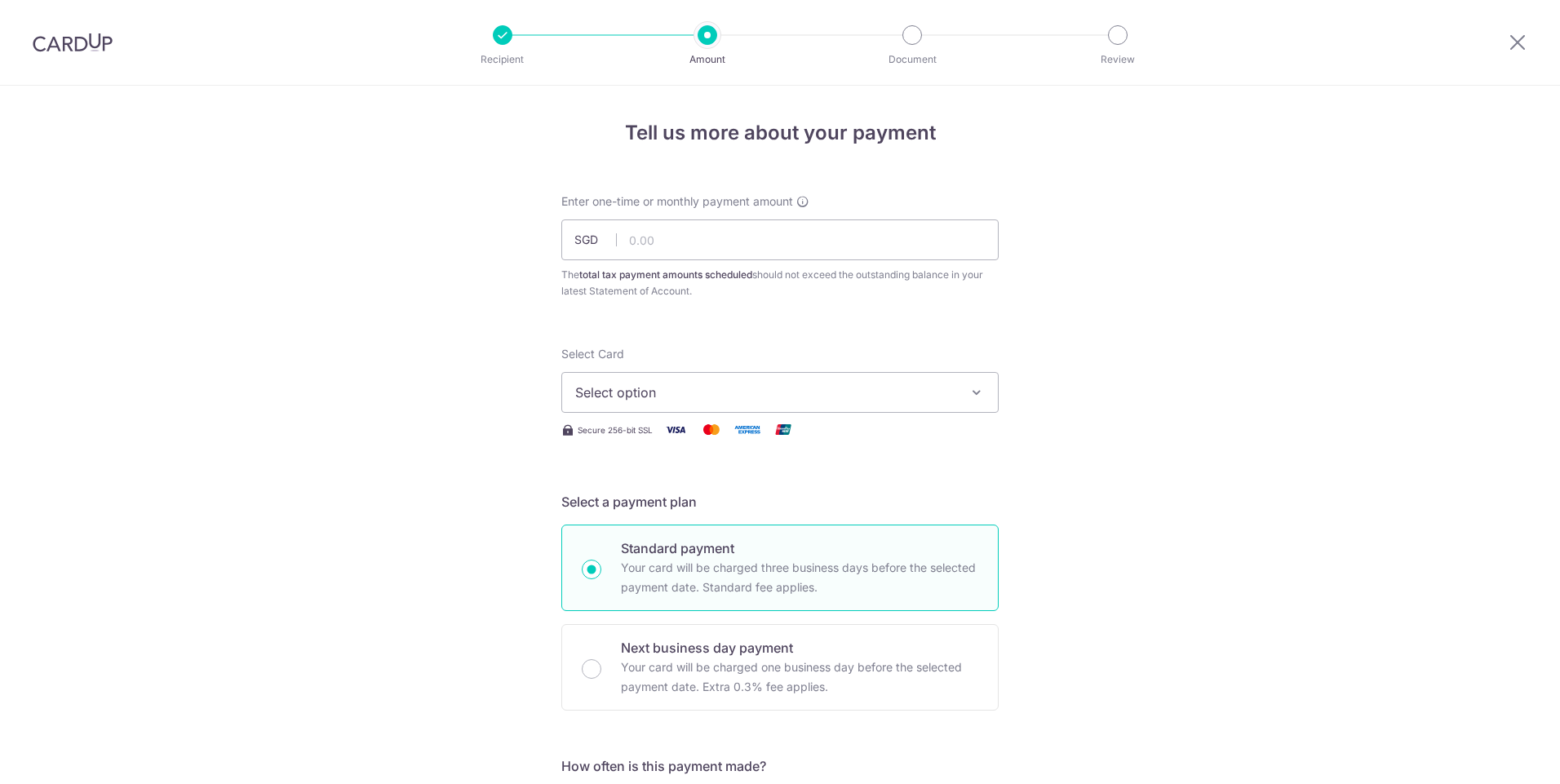 scroll, scrollTop: 0, scrollLeft: 0, axis: both 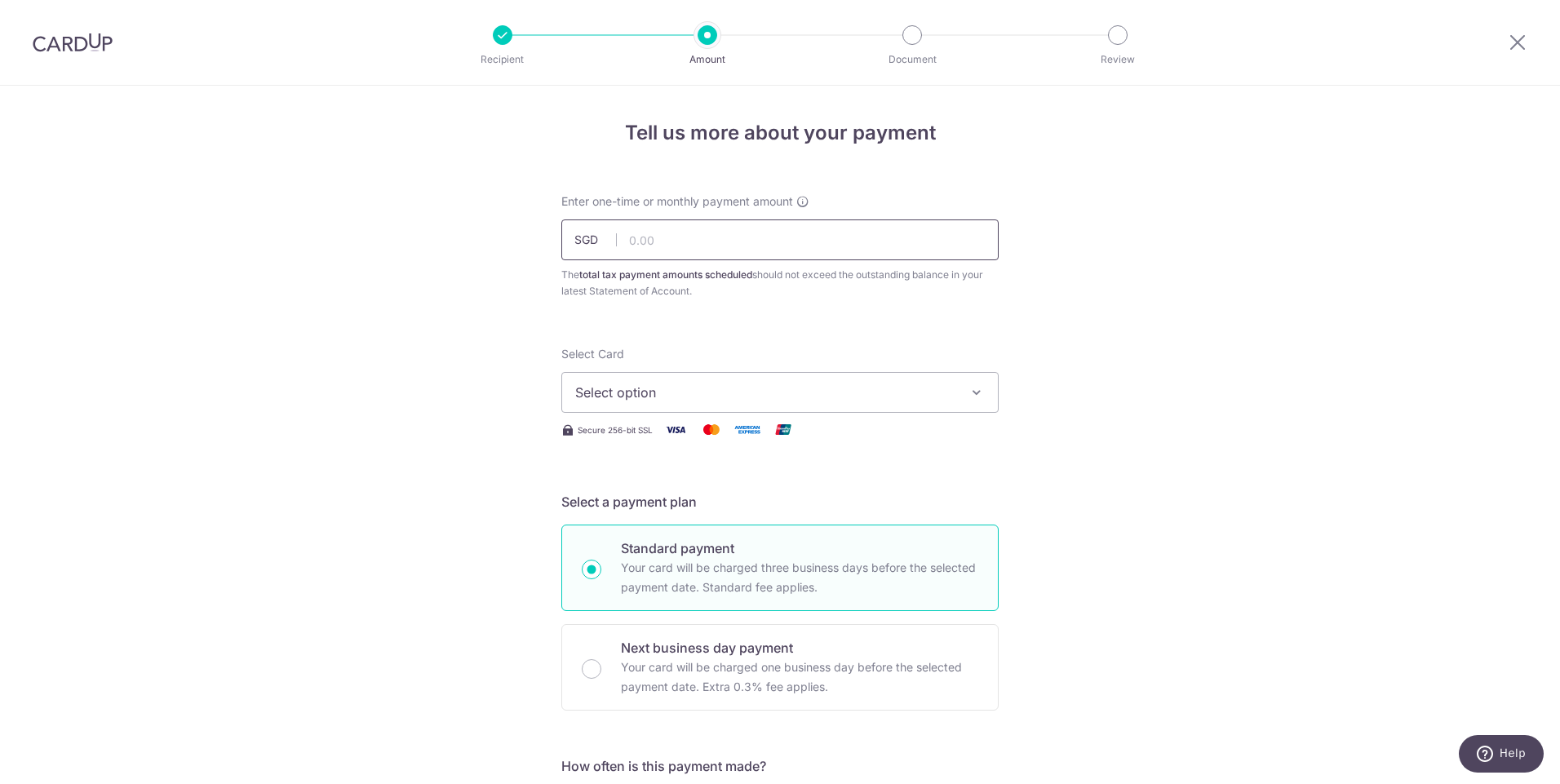 click at bounding box center [780, 240] 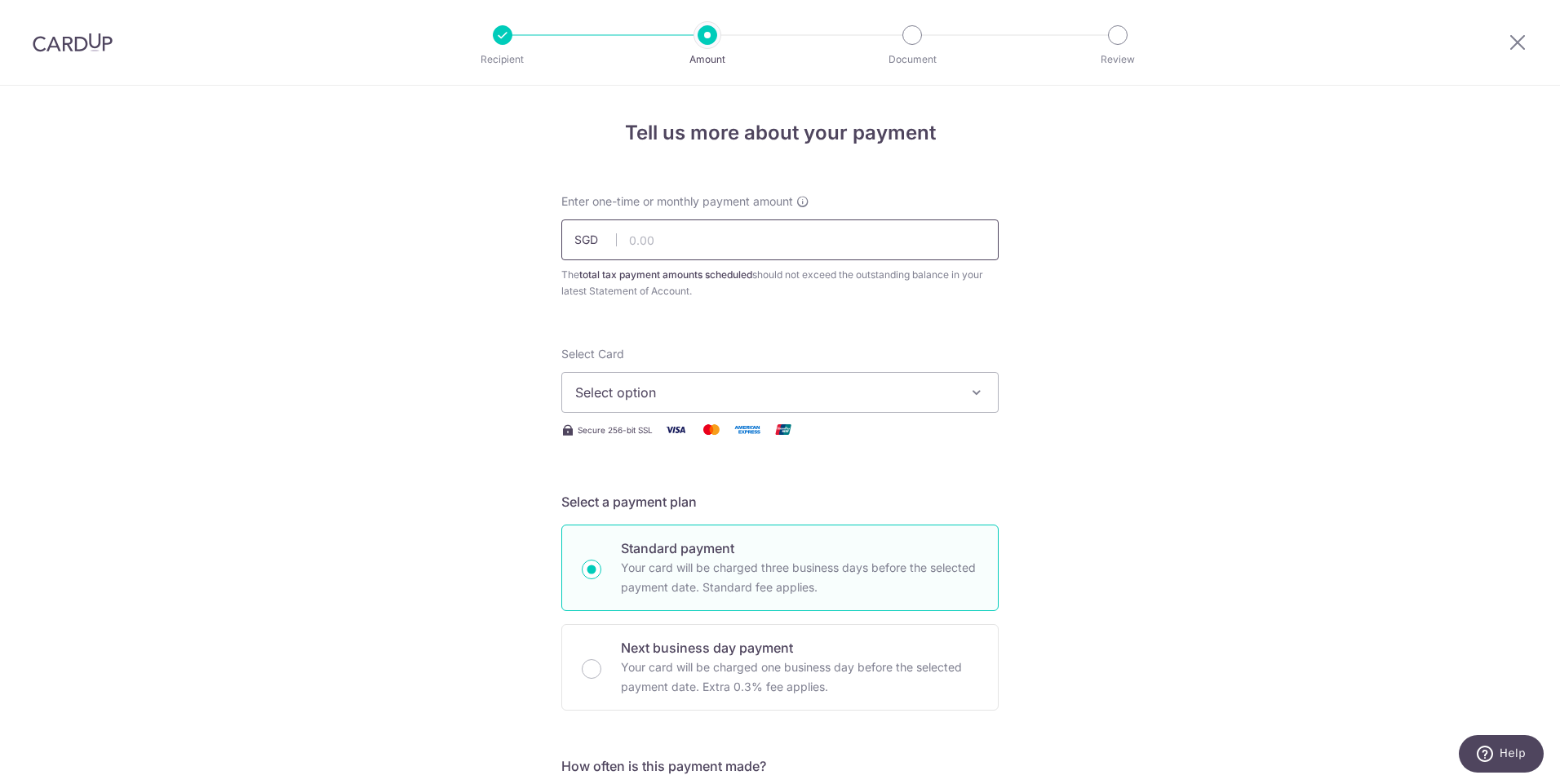 click at bounding box center (780, 240) 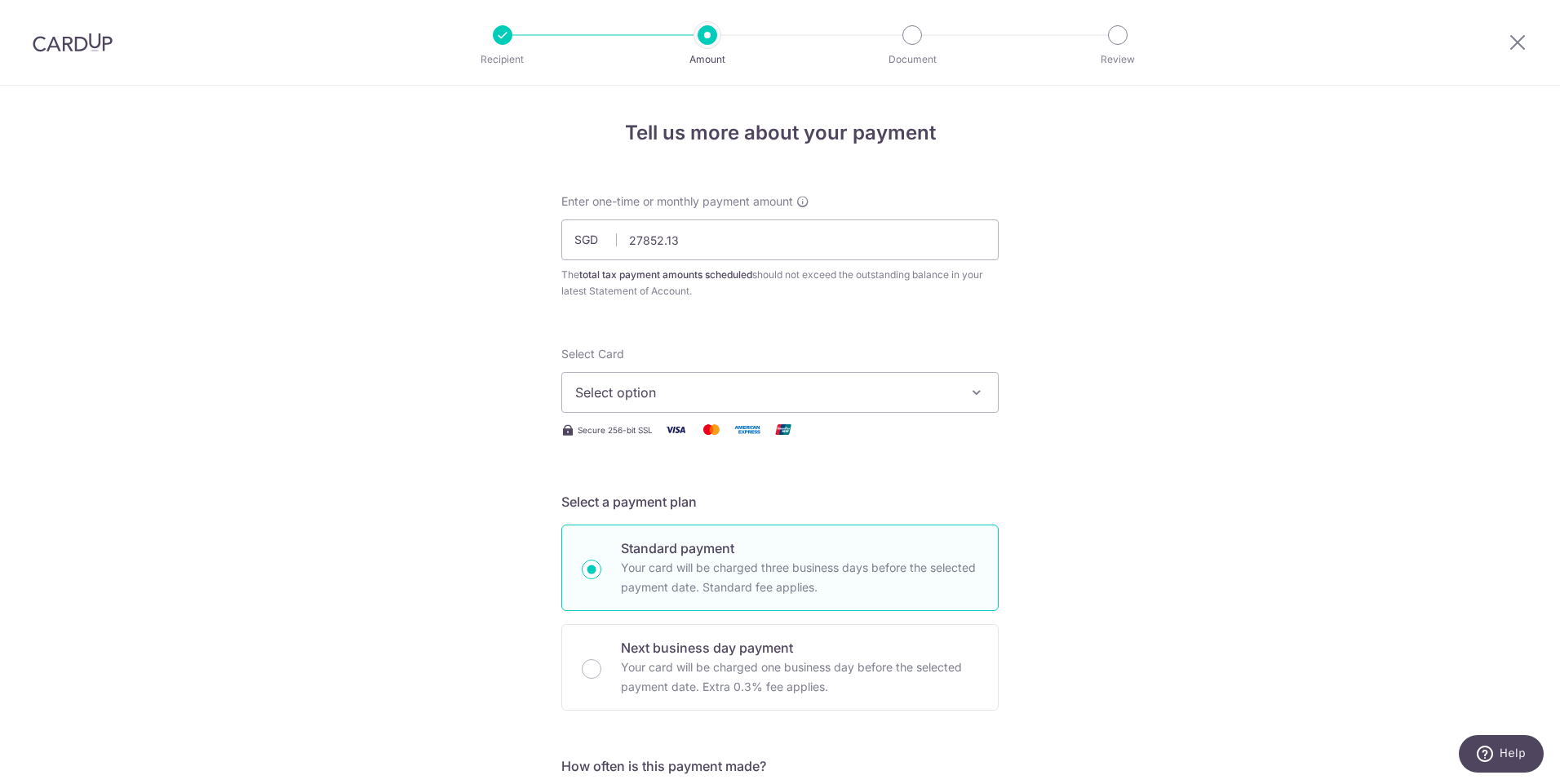 type on "27,852.13" 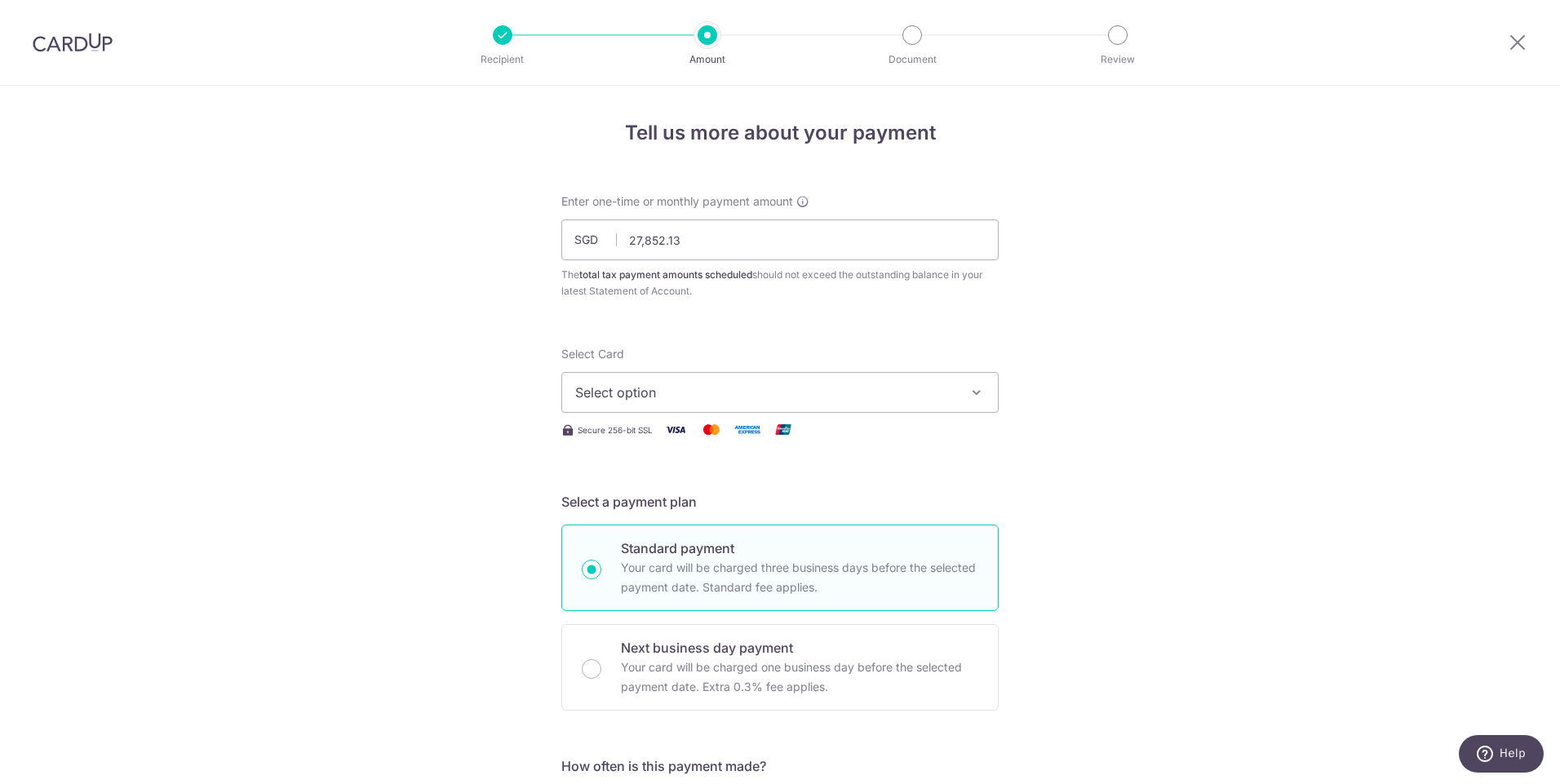 click on "Tell us more about your payment
Enter one-time or monthly payment amount
SGD
27,852.13
27852.13
The  total tax payment amounts scheduled  should not exceed the outstanding balance in your latest Statement of Account.
Select Card
Select option
Add credit card
Your Cards
**** 5001
Secure 256-bit SSL
Text" at bounding box center (780, 843) 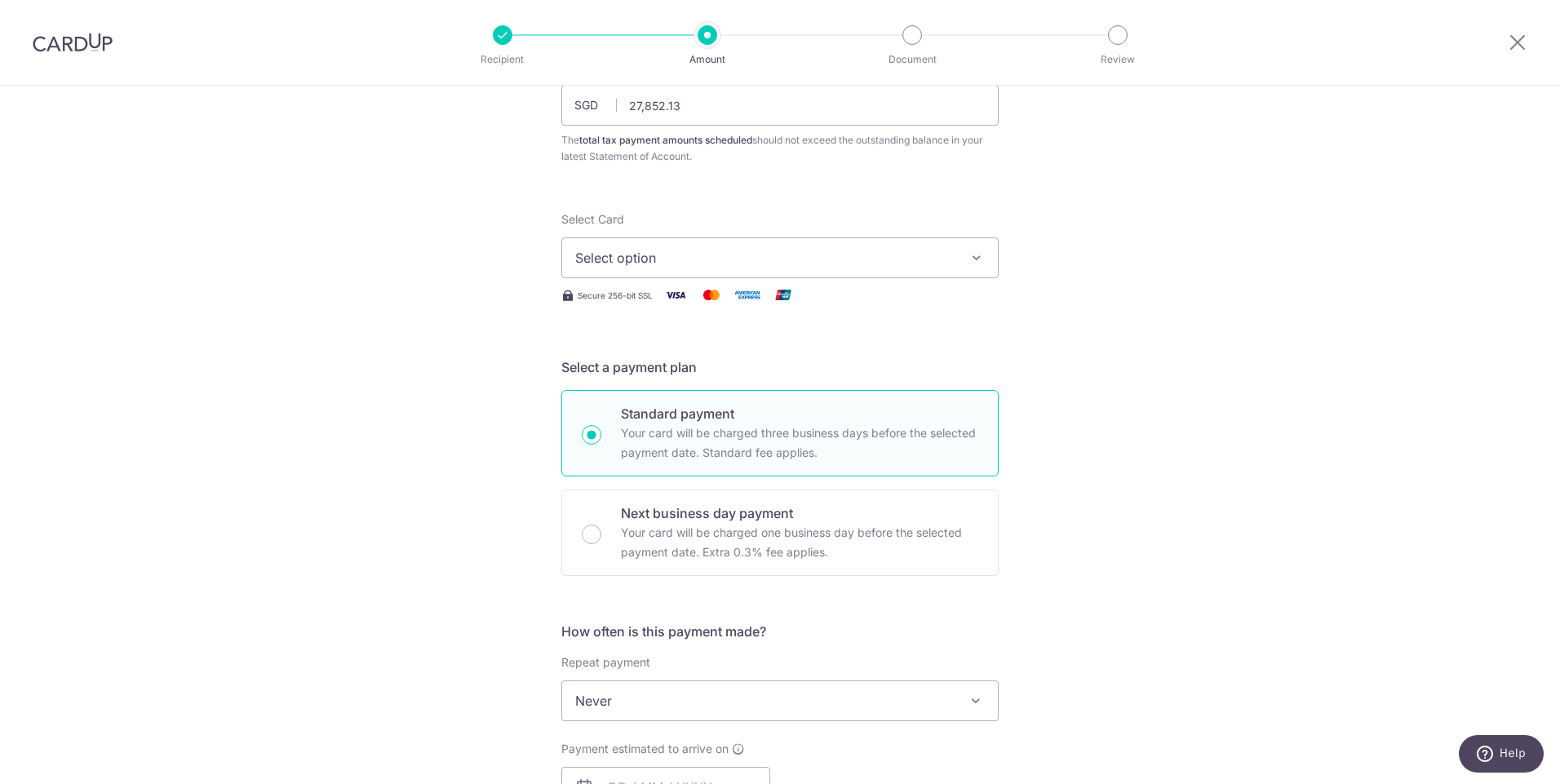 click on "Select option" at bounding box center [780, 258] 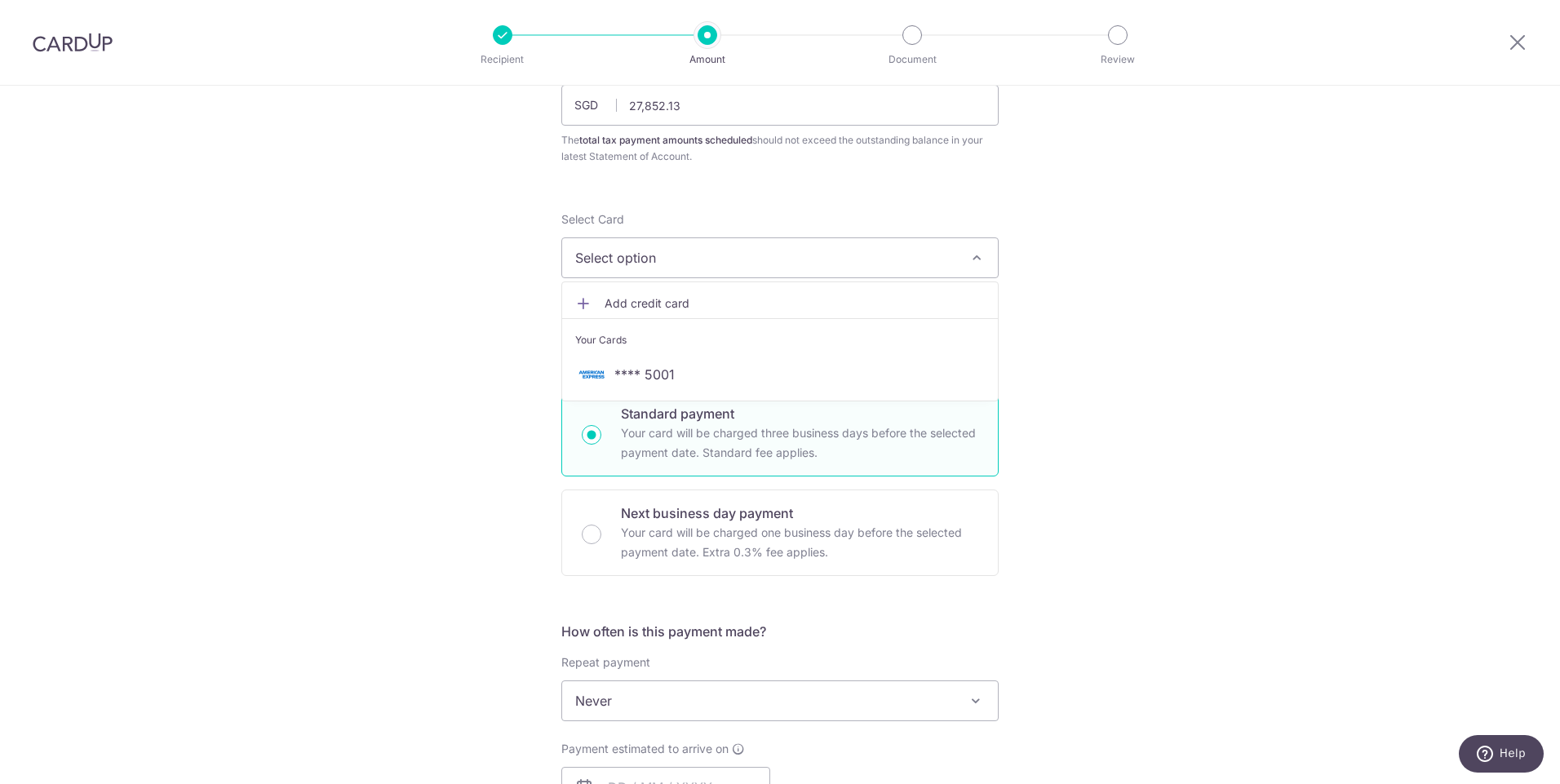 click on "Add credit card" at bounding box center [795, 303] 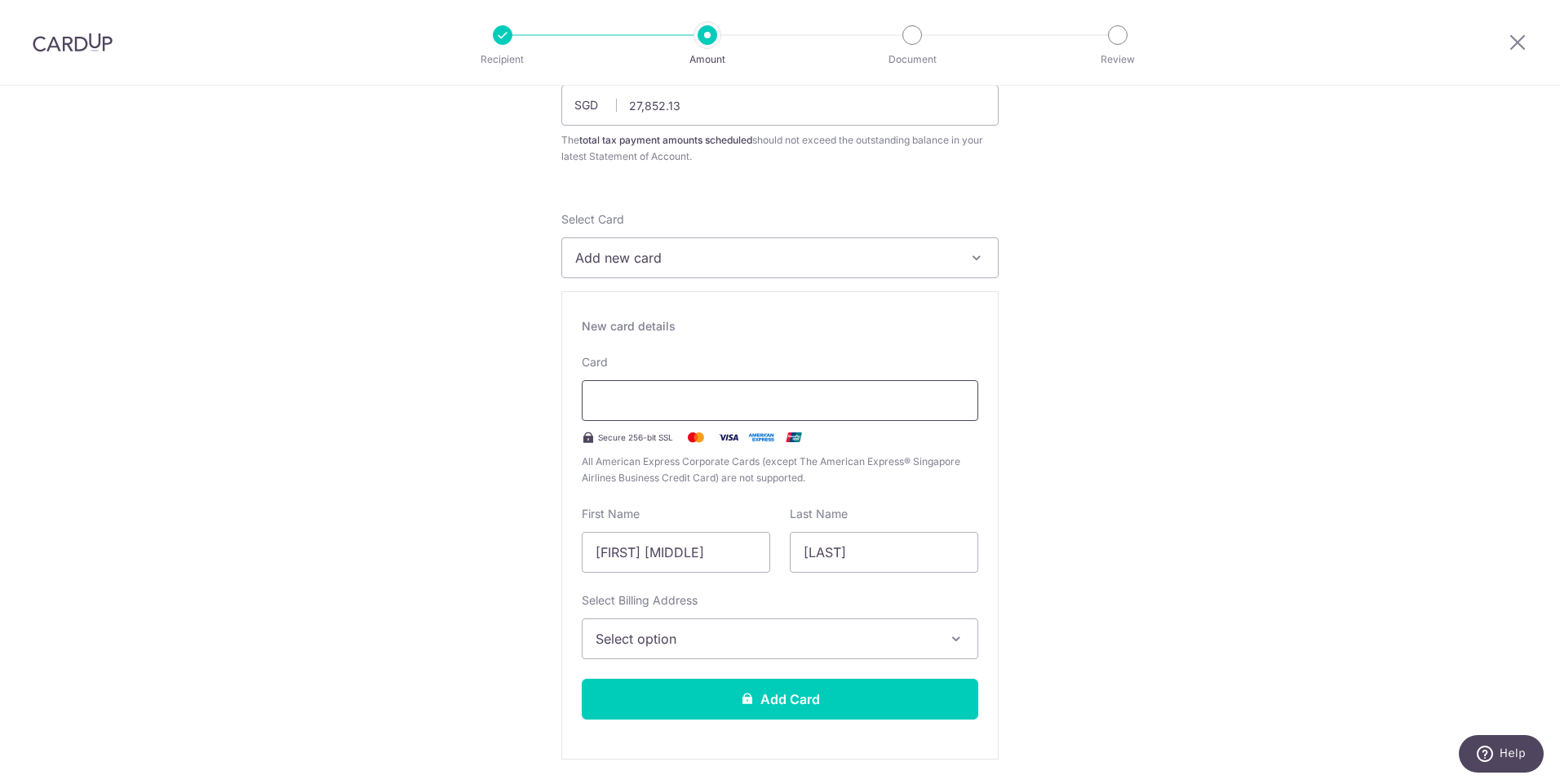 click at bounding box center [780, 401] 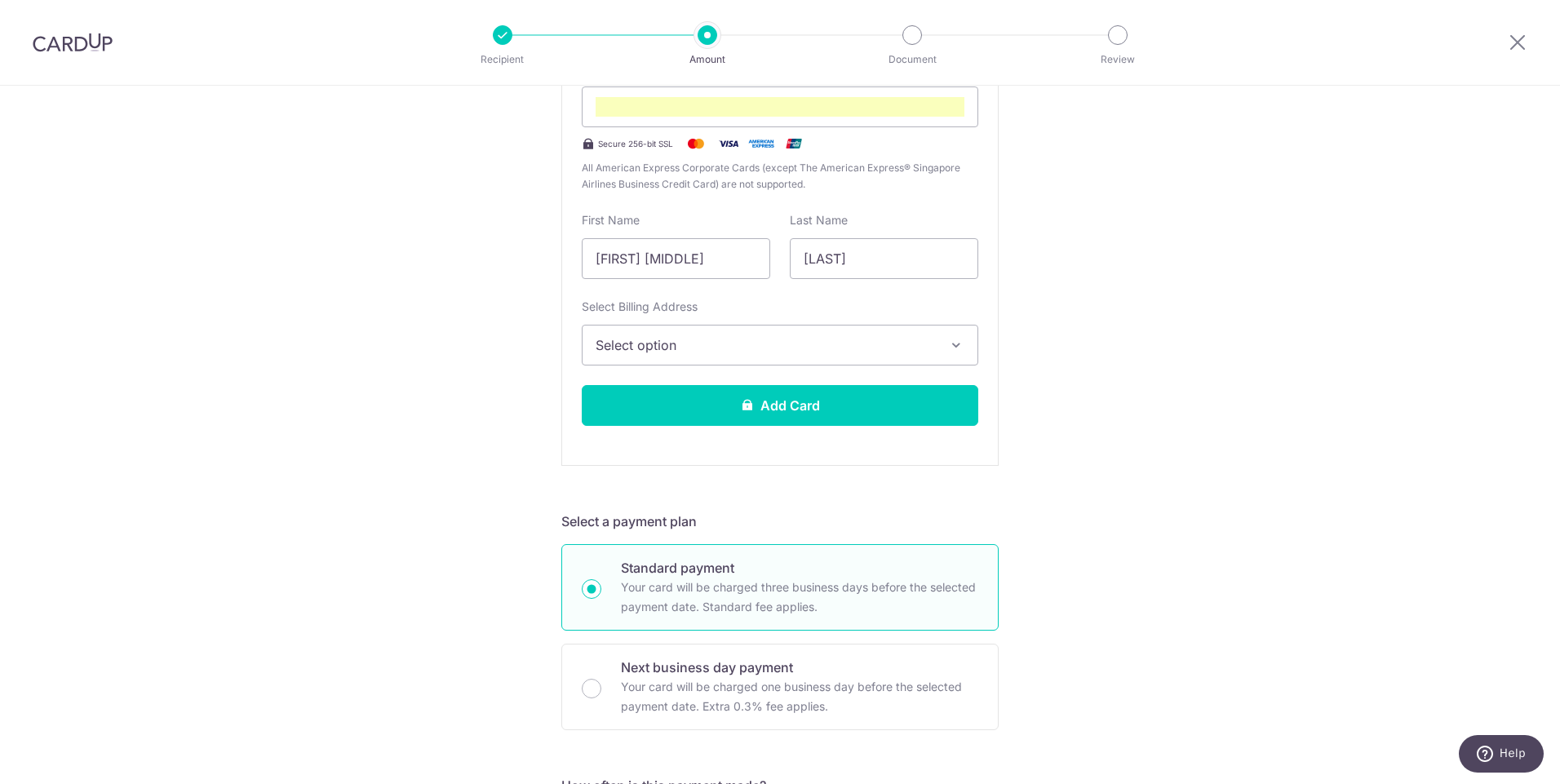 scroll, scrollTop: 437, scrollLeft: 0, axis: vertical 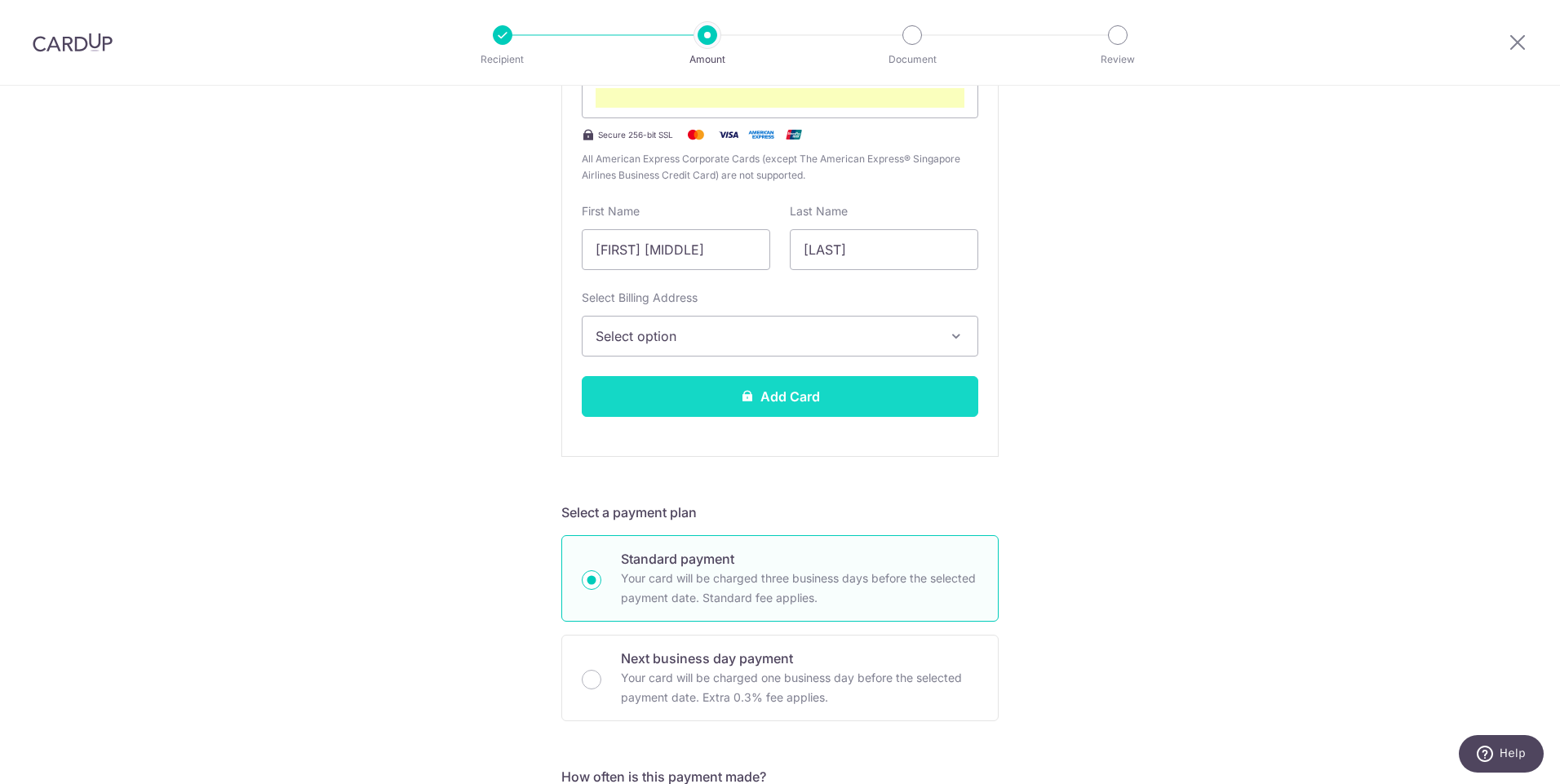 click on "Add Card" at bounding box center [780, 396] 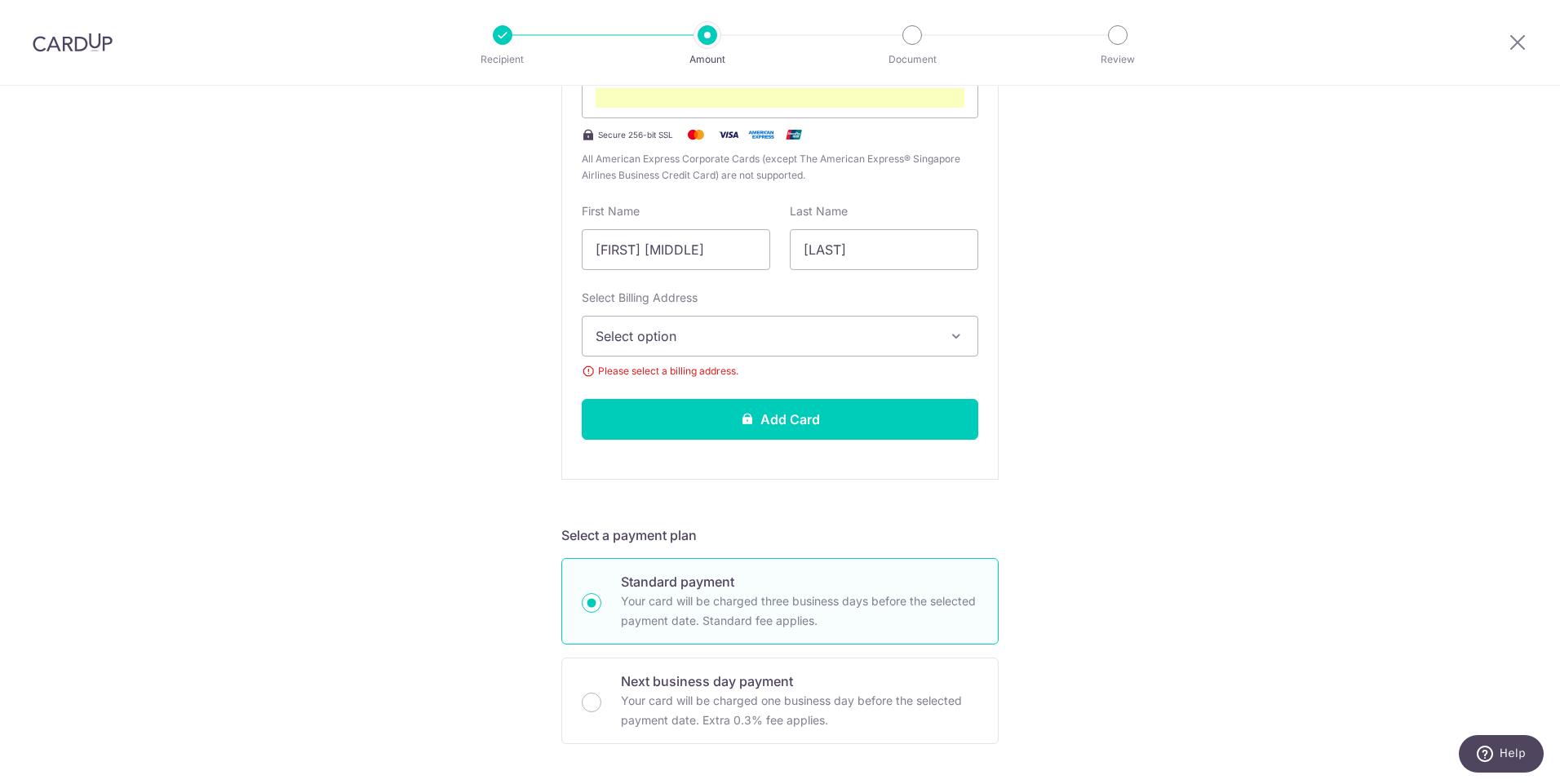 click at bounding box center (956, 336) 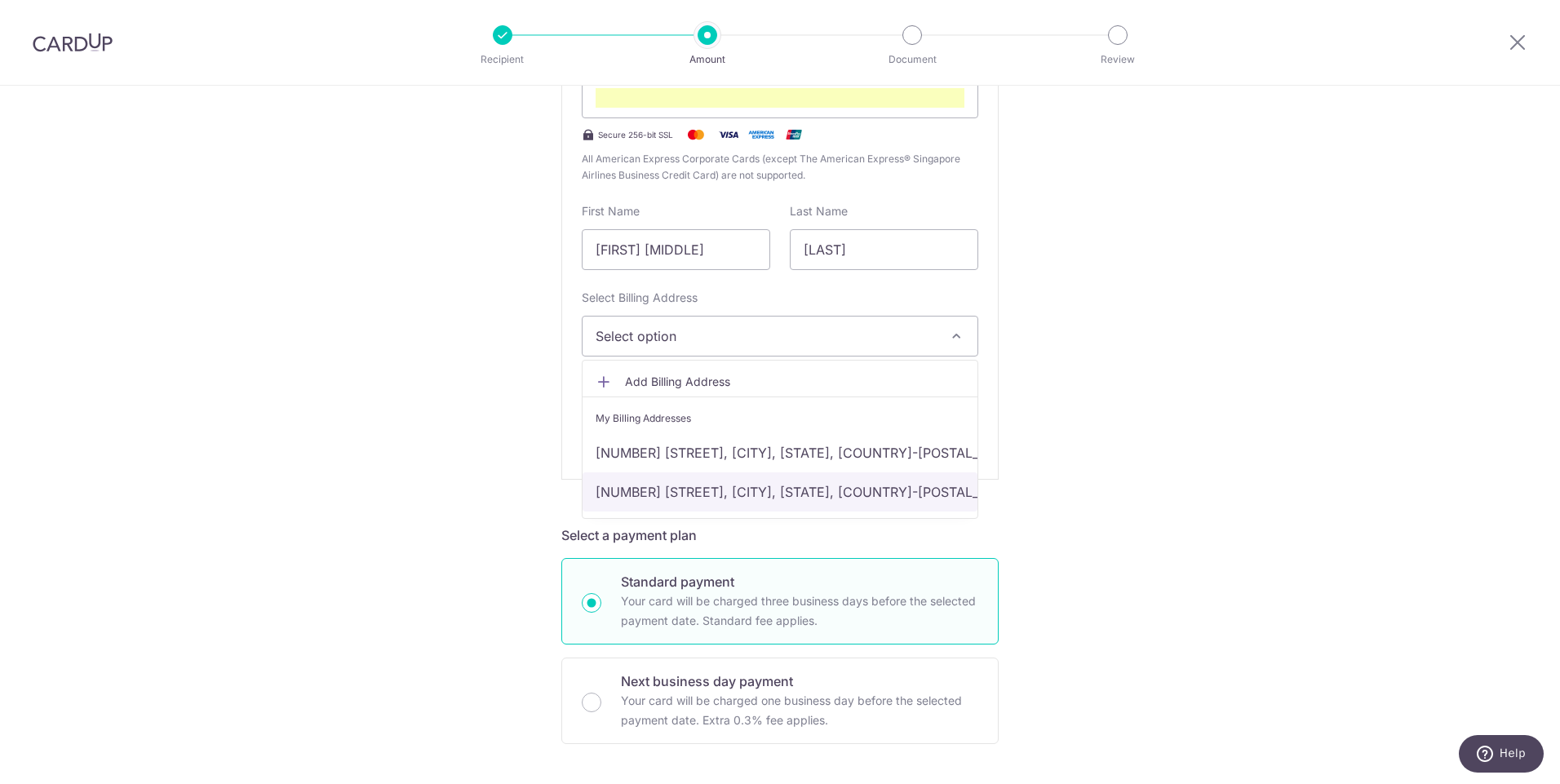 click on "7747 13TH AVE NW, Seattle, WA, United States-98117" at bounding box center [780, 492] 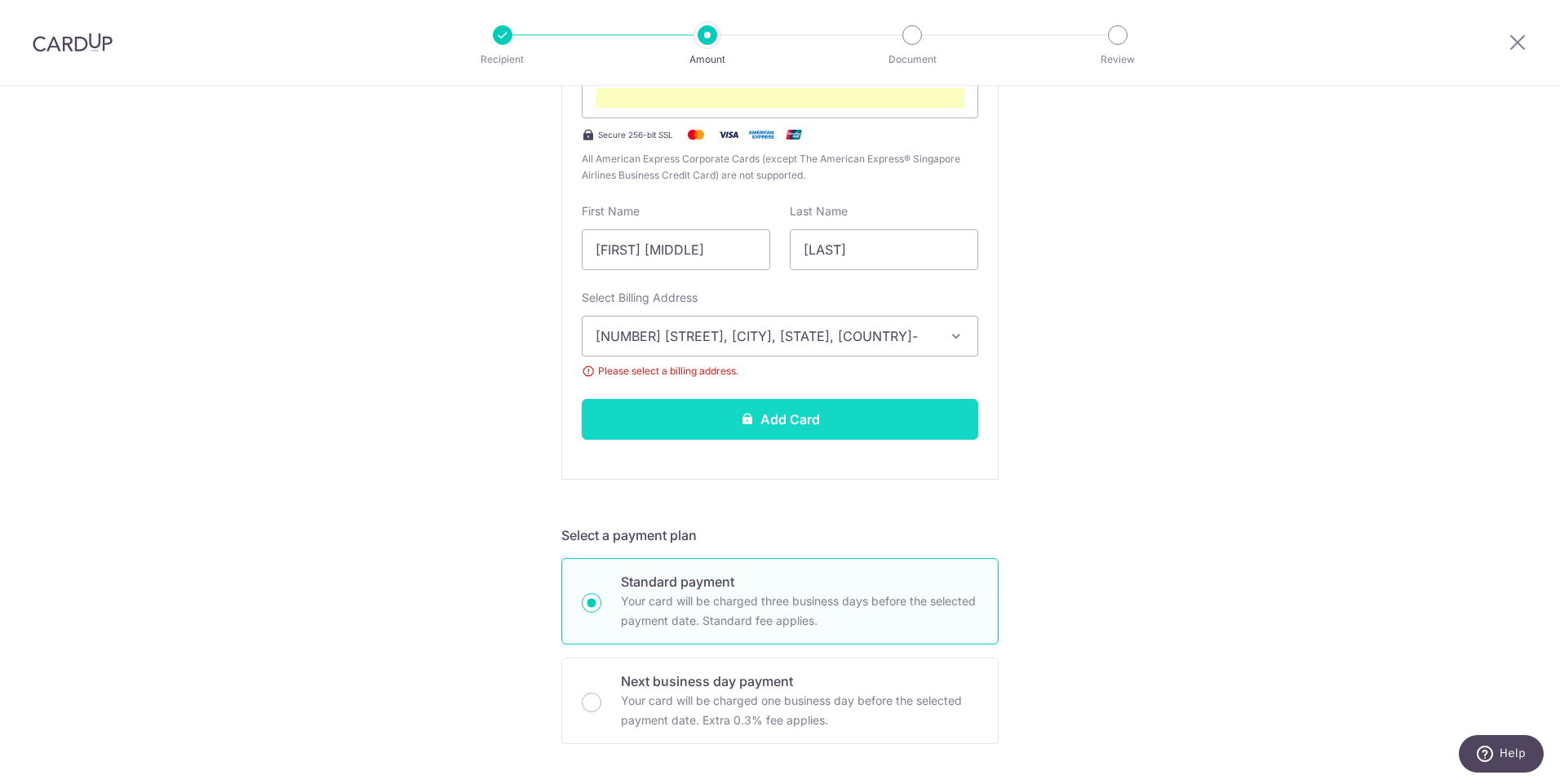 click on "Add Card" at bounding box center [780, 419] 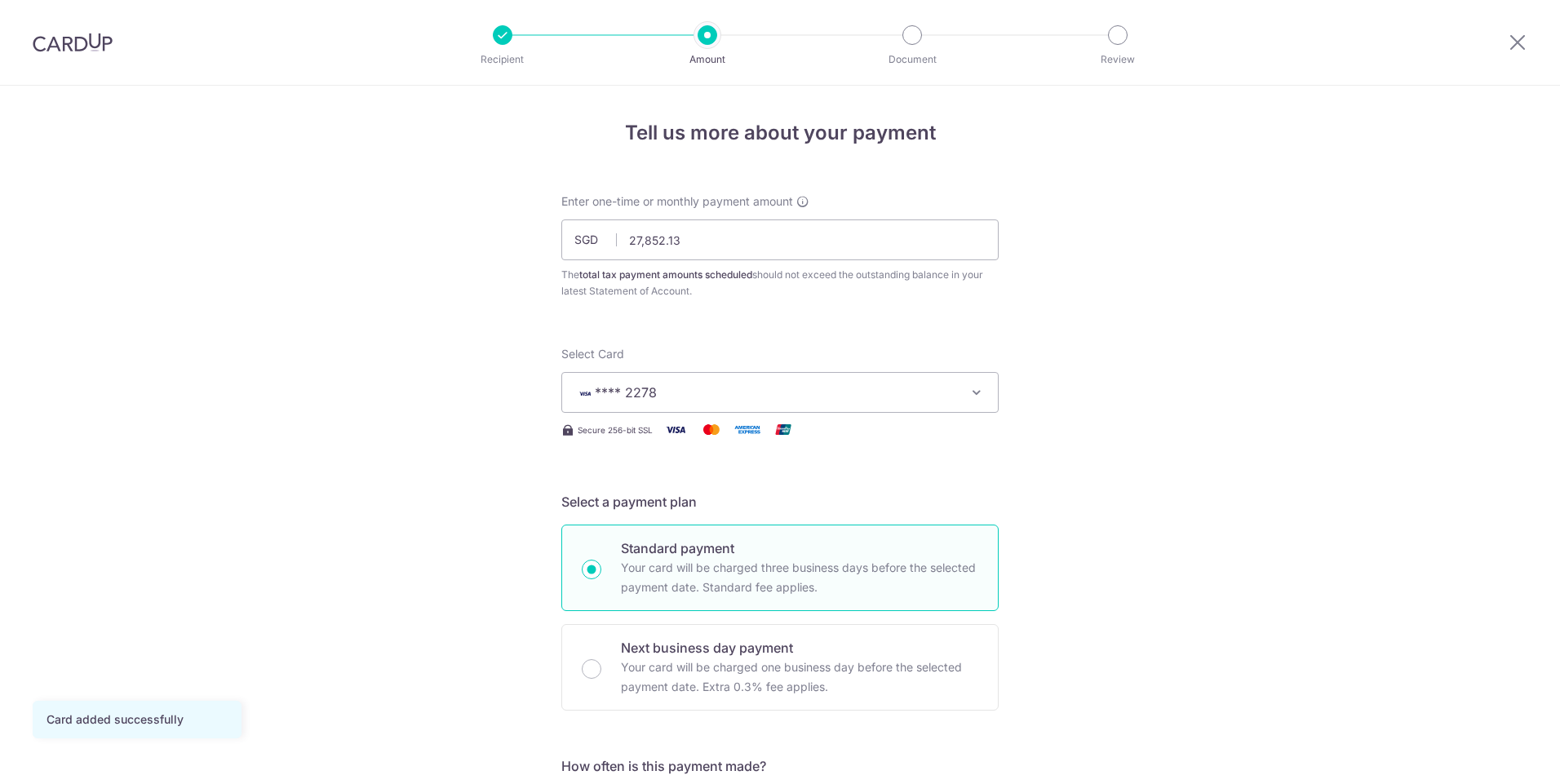 scroll, scrollTop: 0, scrollLeft: 0, axis: both 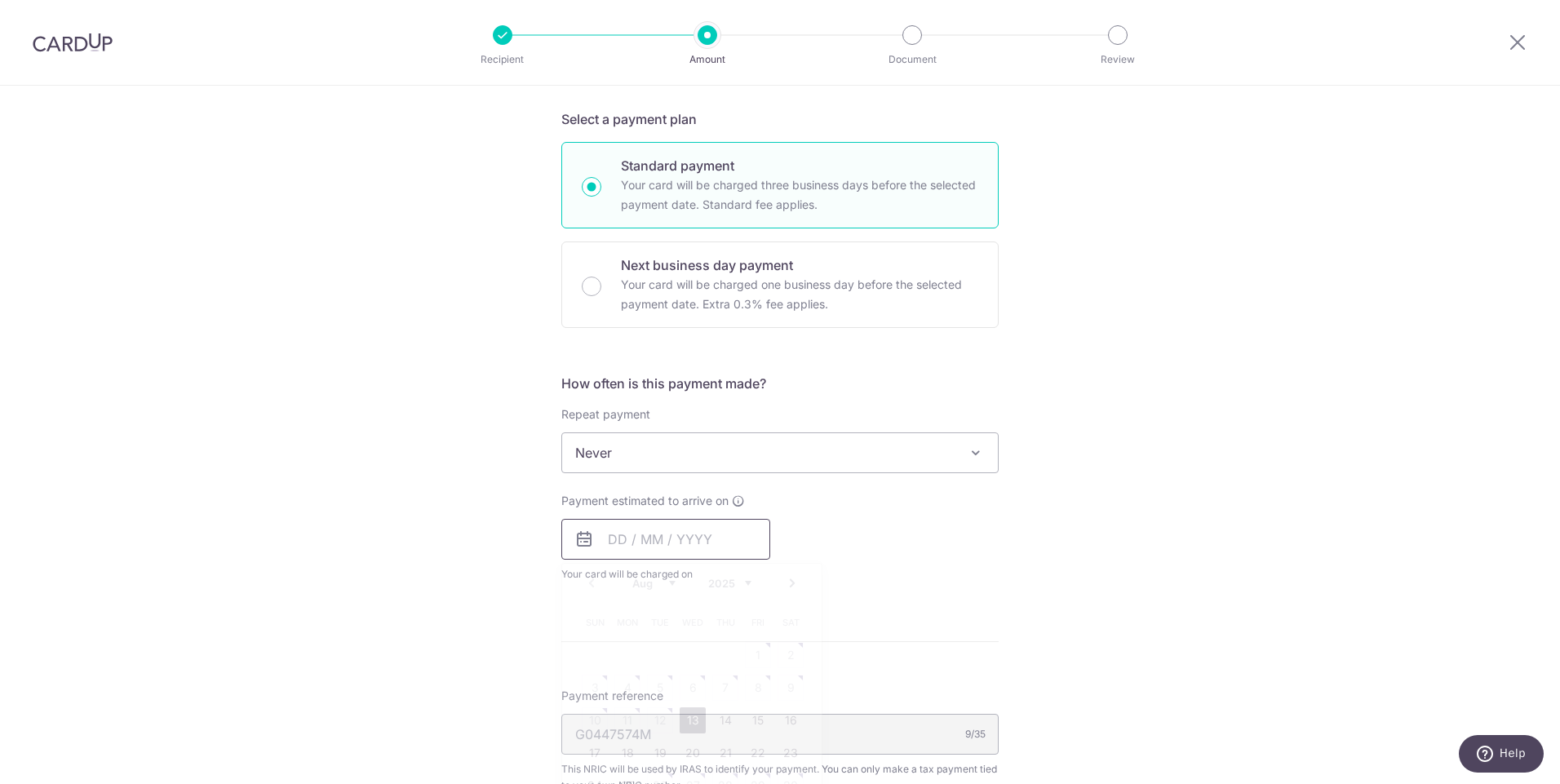 click at bounding box center (666, 539) 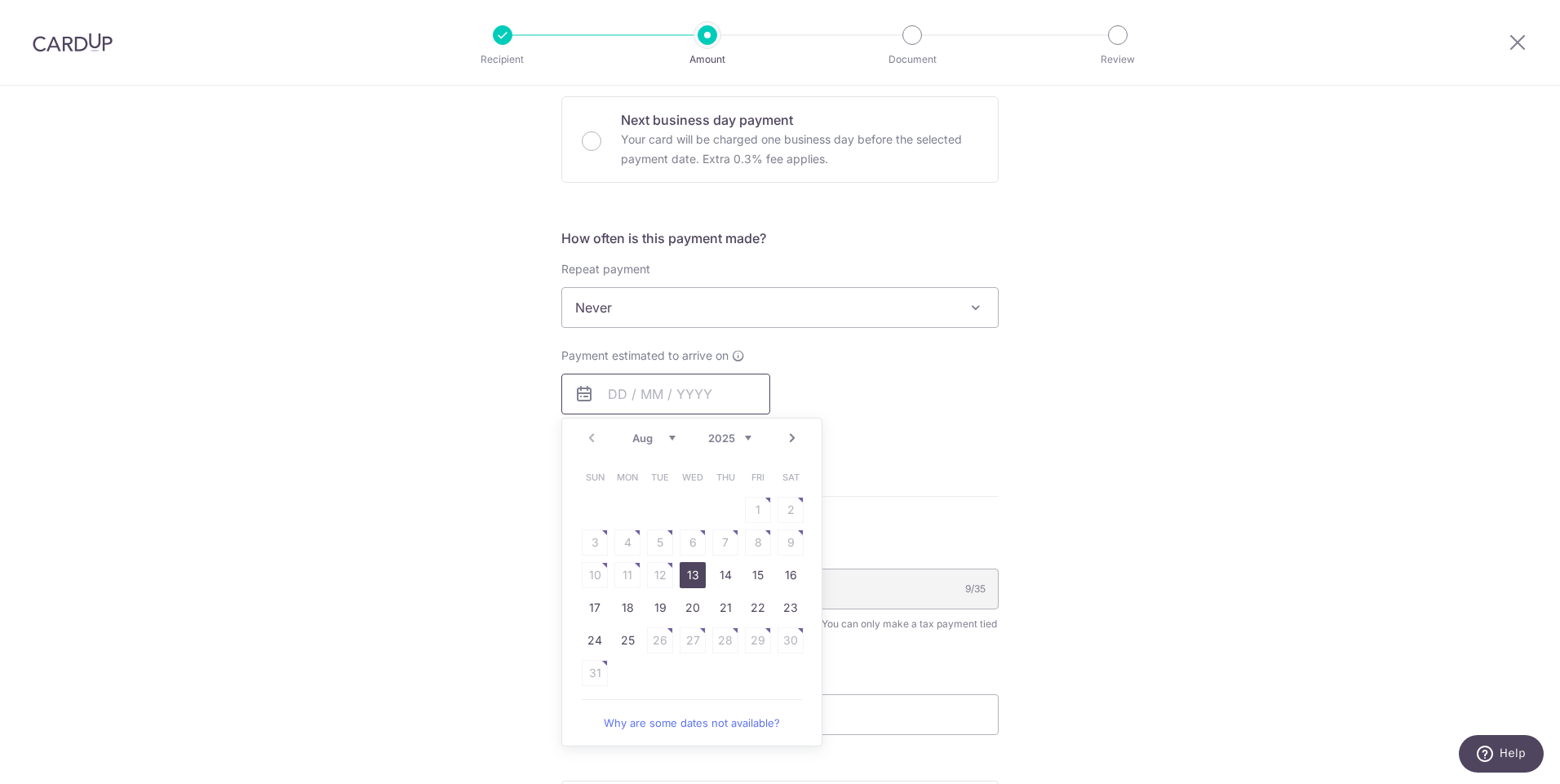 scroll, scrollTop: 540, scrollLeft: 0, axis: vertical 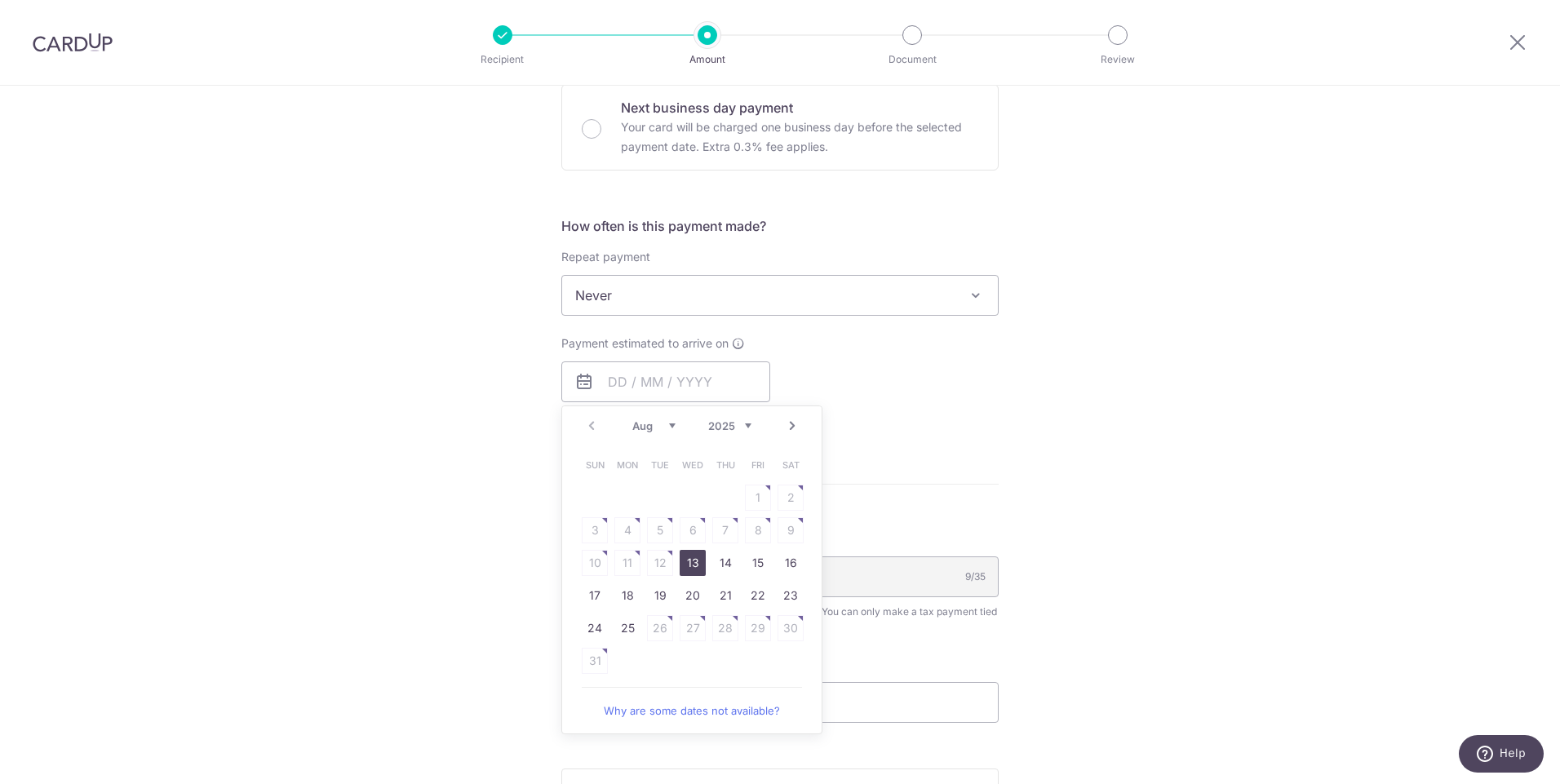 click on "13" at bounding box center (693, 563) 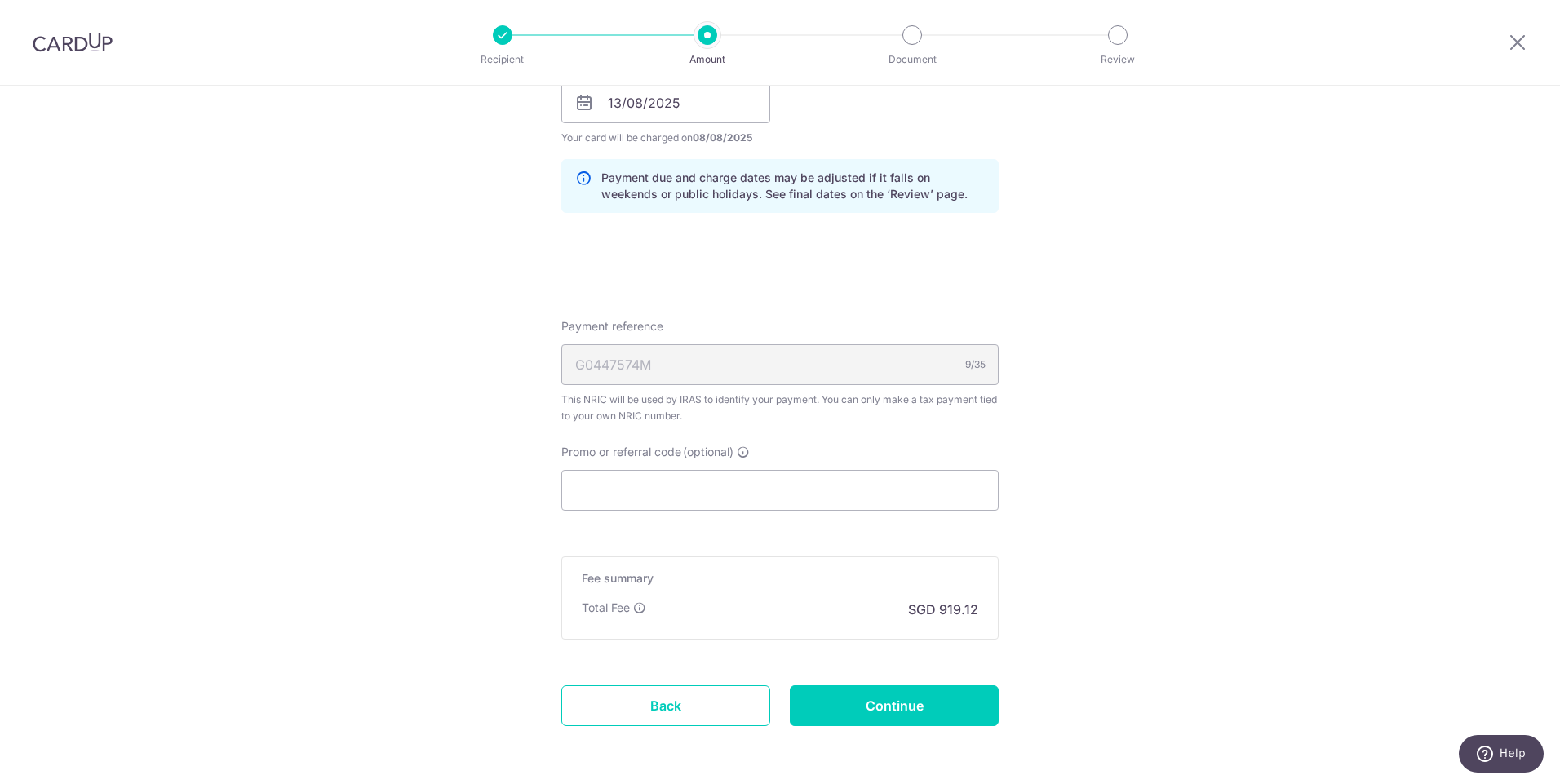 scroll, scrollTop: 884, scrollLeft: 0, axis: vertical 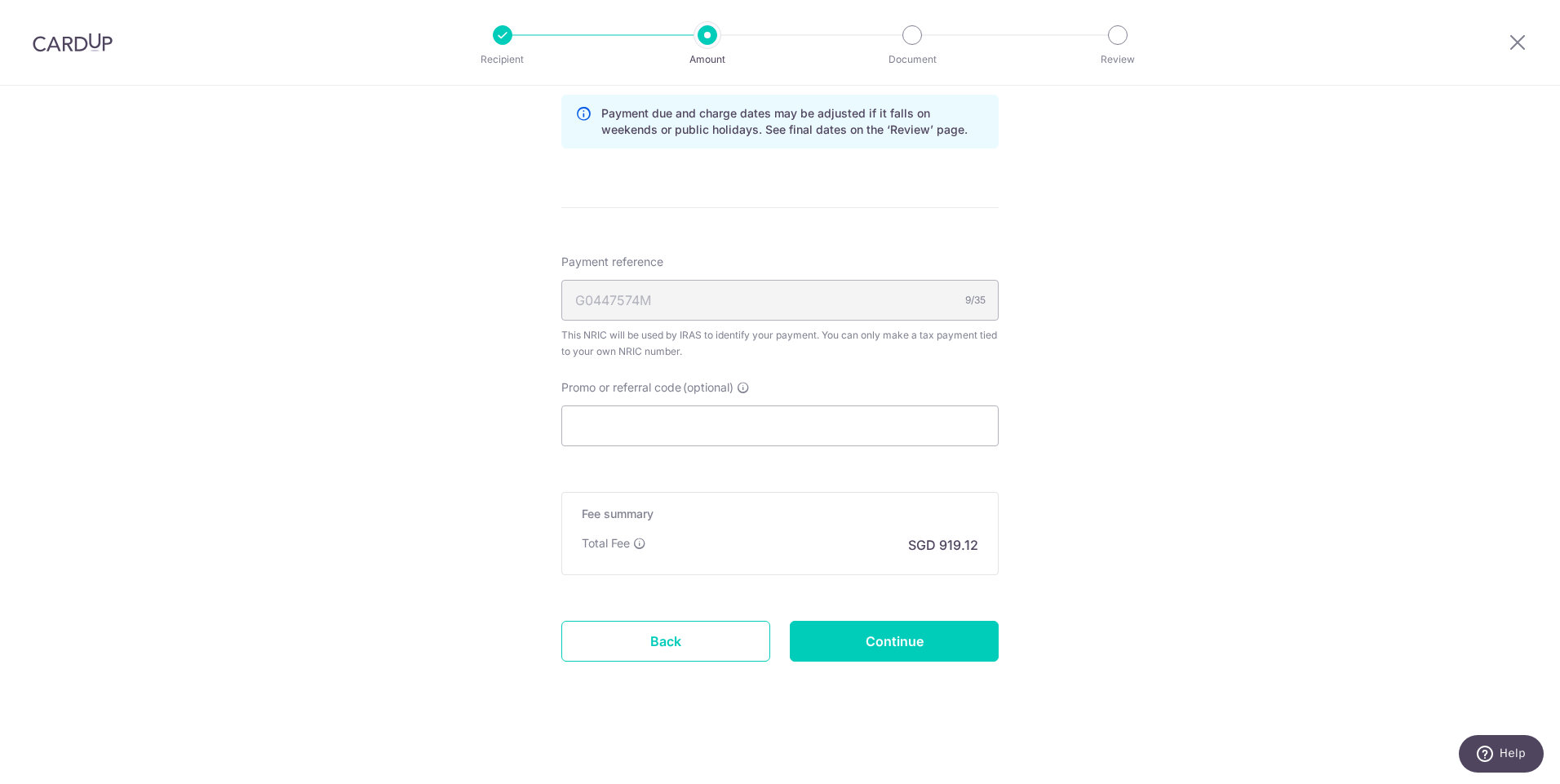 click on "[NUMBER]
[DATE]" at bounding box center (780, 300) 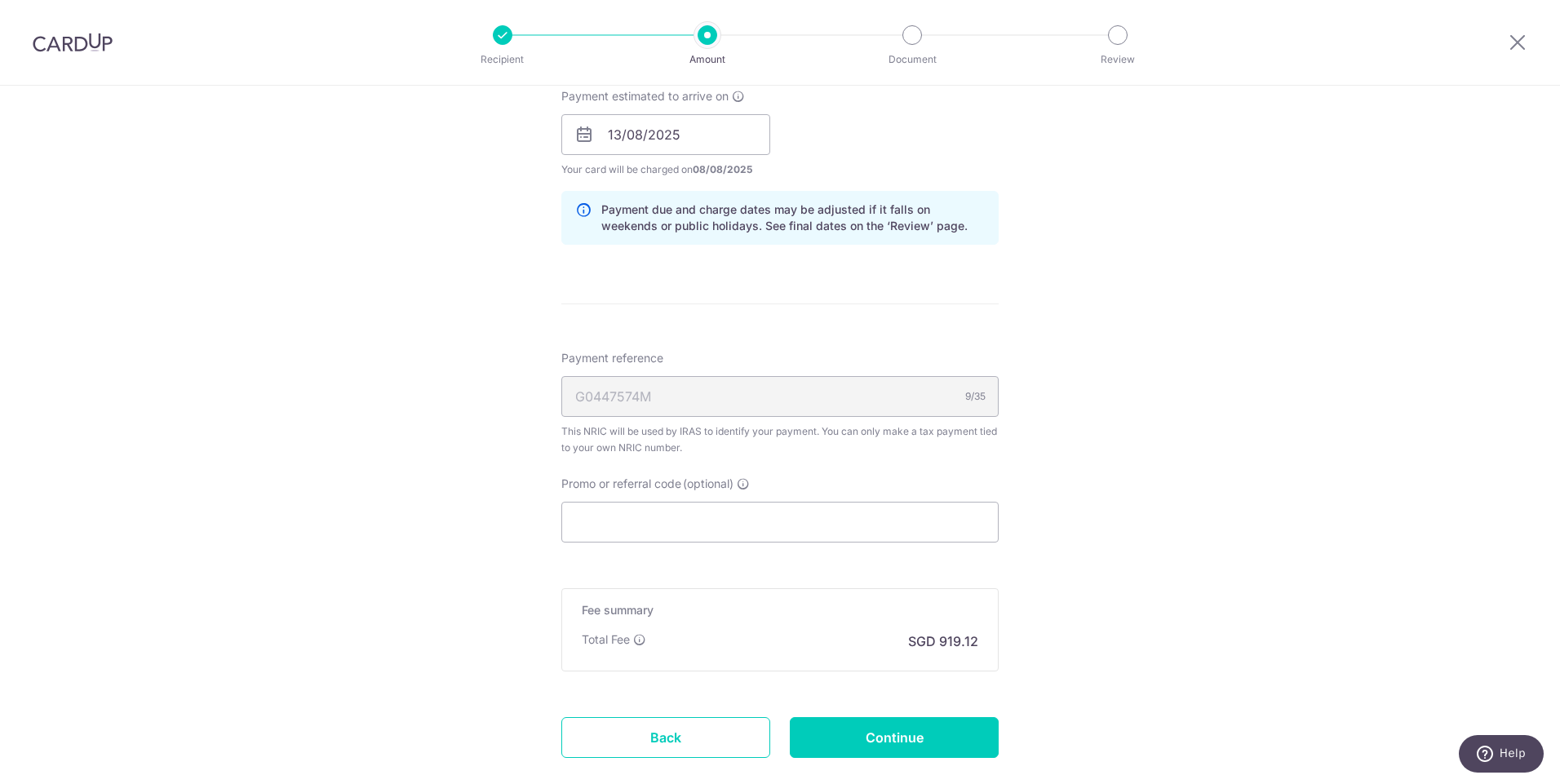 scroll, scrollTop: 884, scrollLeft: 0, axis: vertical 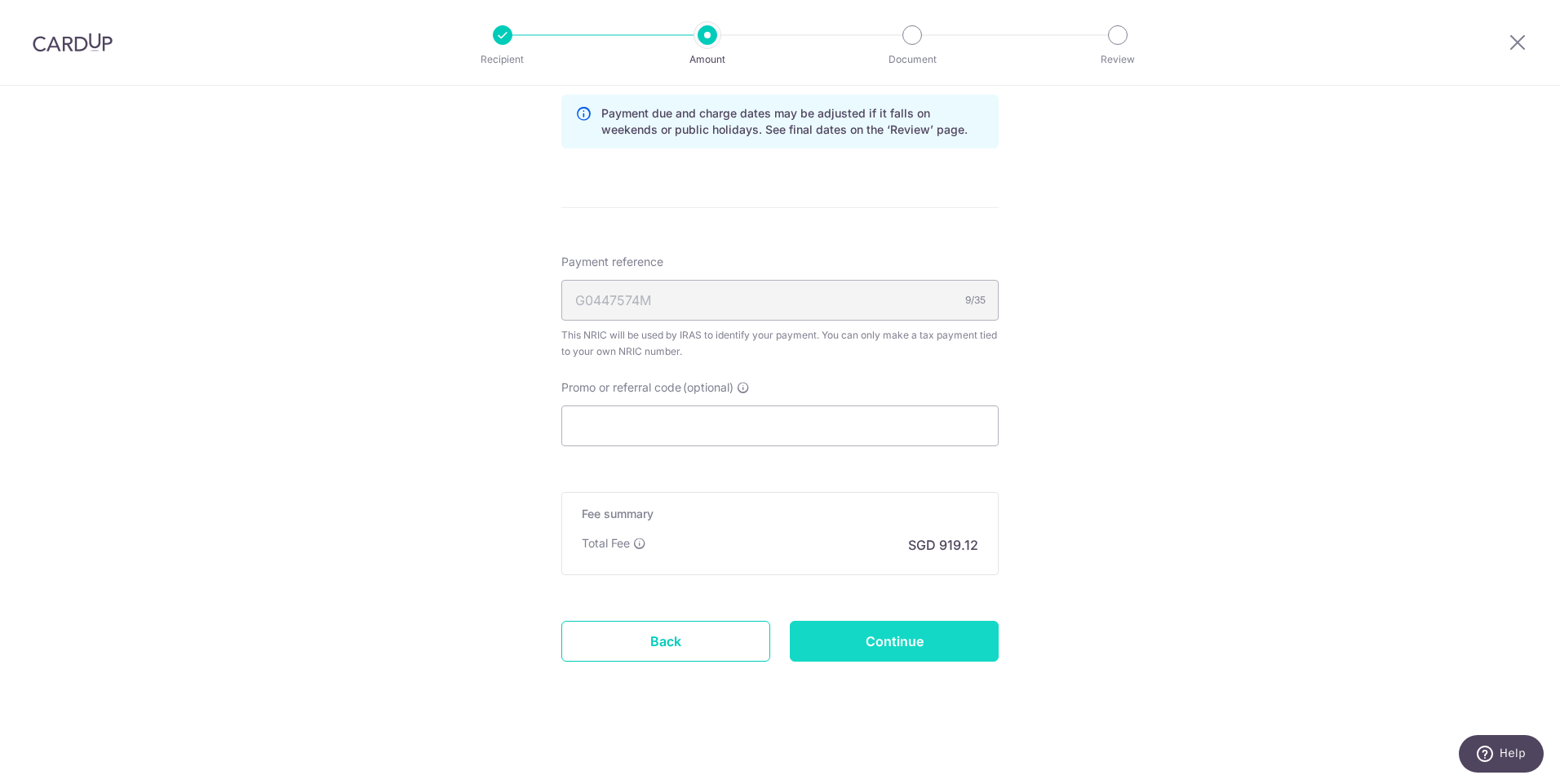 click on "Continue" at bounding box center [894, 641] 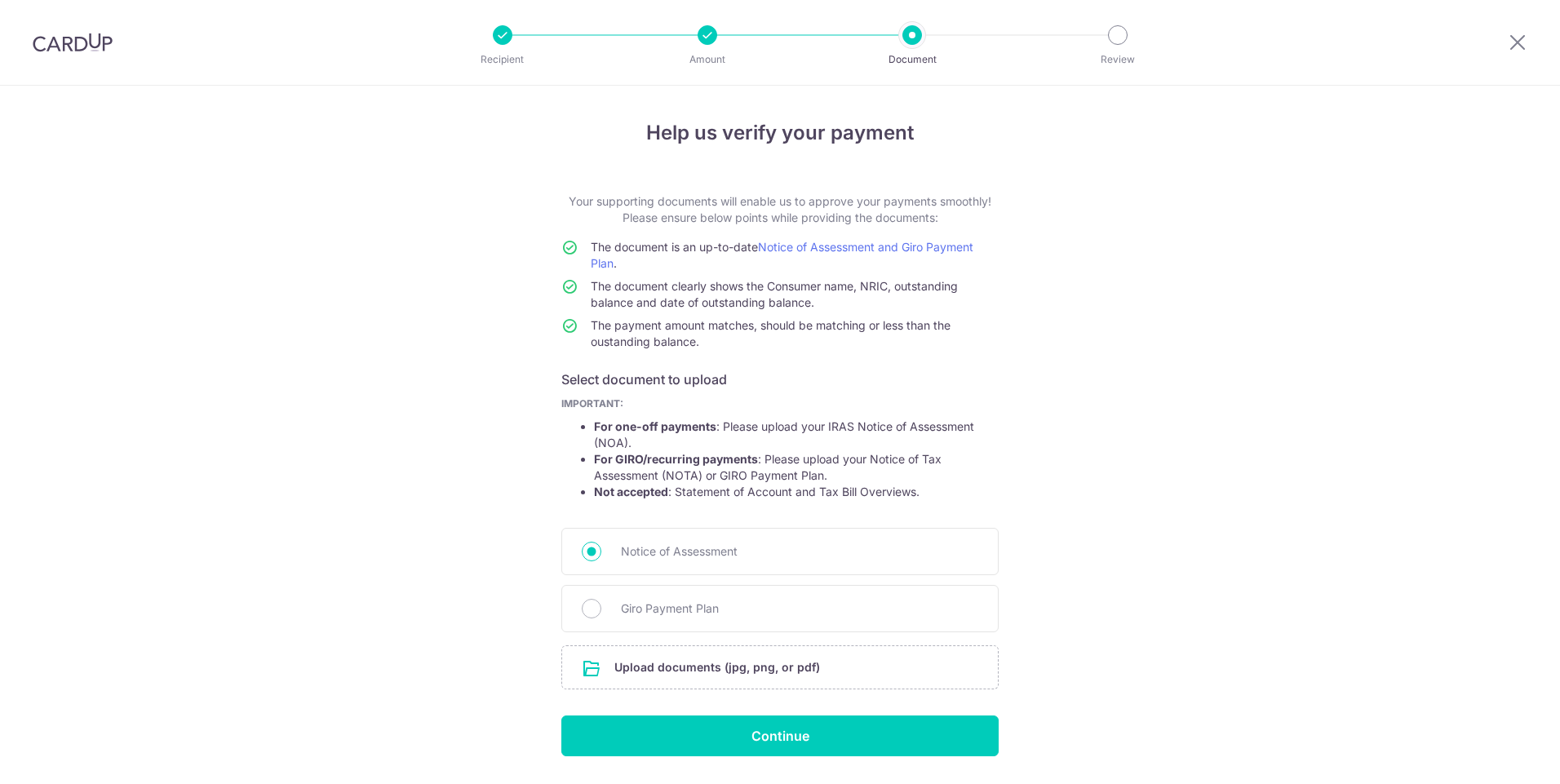 scroll, scrollTop: 0, scrollLeft: 0, axis: both 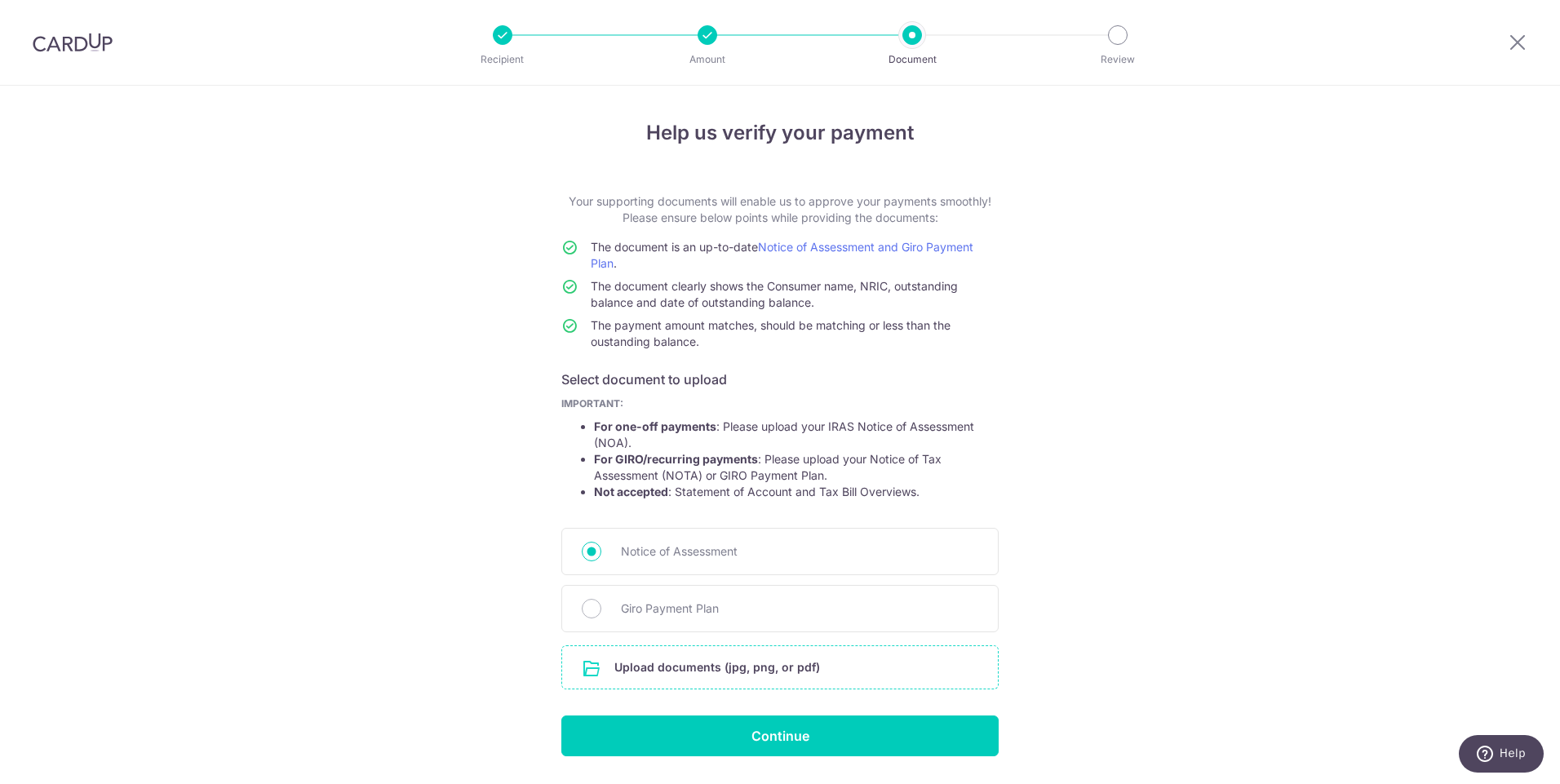 click at bounding box center [780, 667] 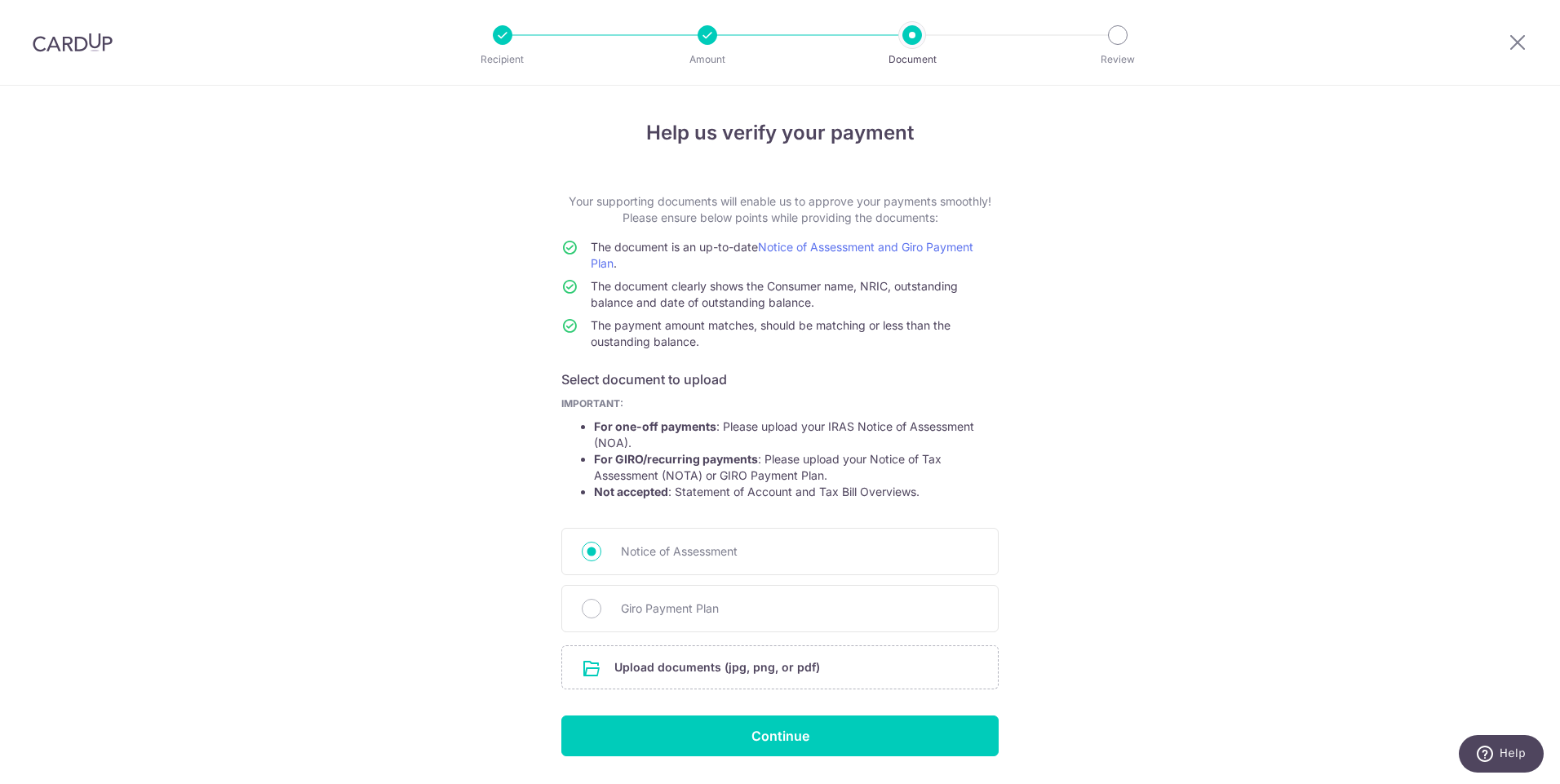 click on "Help us verify your payment
Your supporting documents will enable us to approve your payments smoothly!  Please ensure below points while providing the documents:
The document is an up-to-date  Notice of Assessment and Giro Payment Plan .
The document clearly shows the Consumer name, NRIC, outstanding balance and date of outstanding balance.
The payment amount matches, should be matching or less than the oustanding balance.
Select document to upload
IMPORTANT:   For one-off payments : Please upload your IRAS Notice of Assessment (NOA).   For GIRO/recurring payments : Please upload your Notice of Tax Assessment (NOTA) or GIRO Payment Plan.   Not accepted : Statement of Account and Tax Bill Overviews." at bounding box center [780, 459] 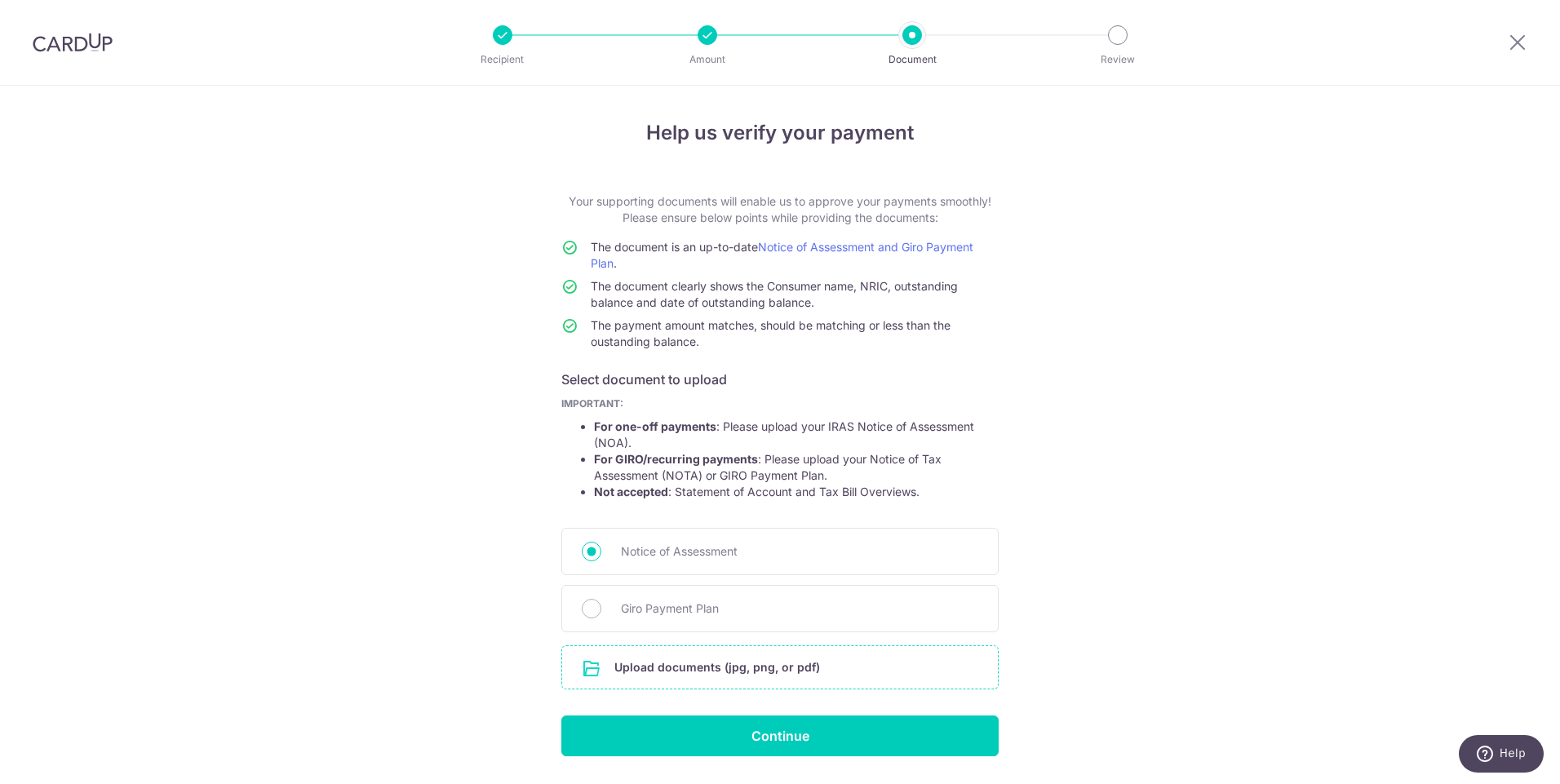 click at bounding box center (780, 667) 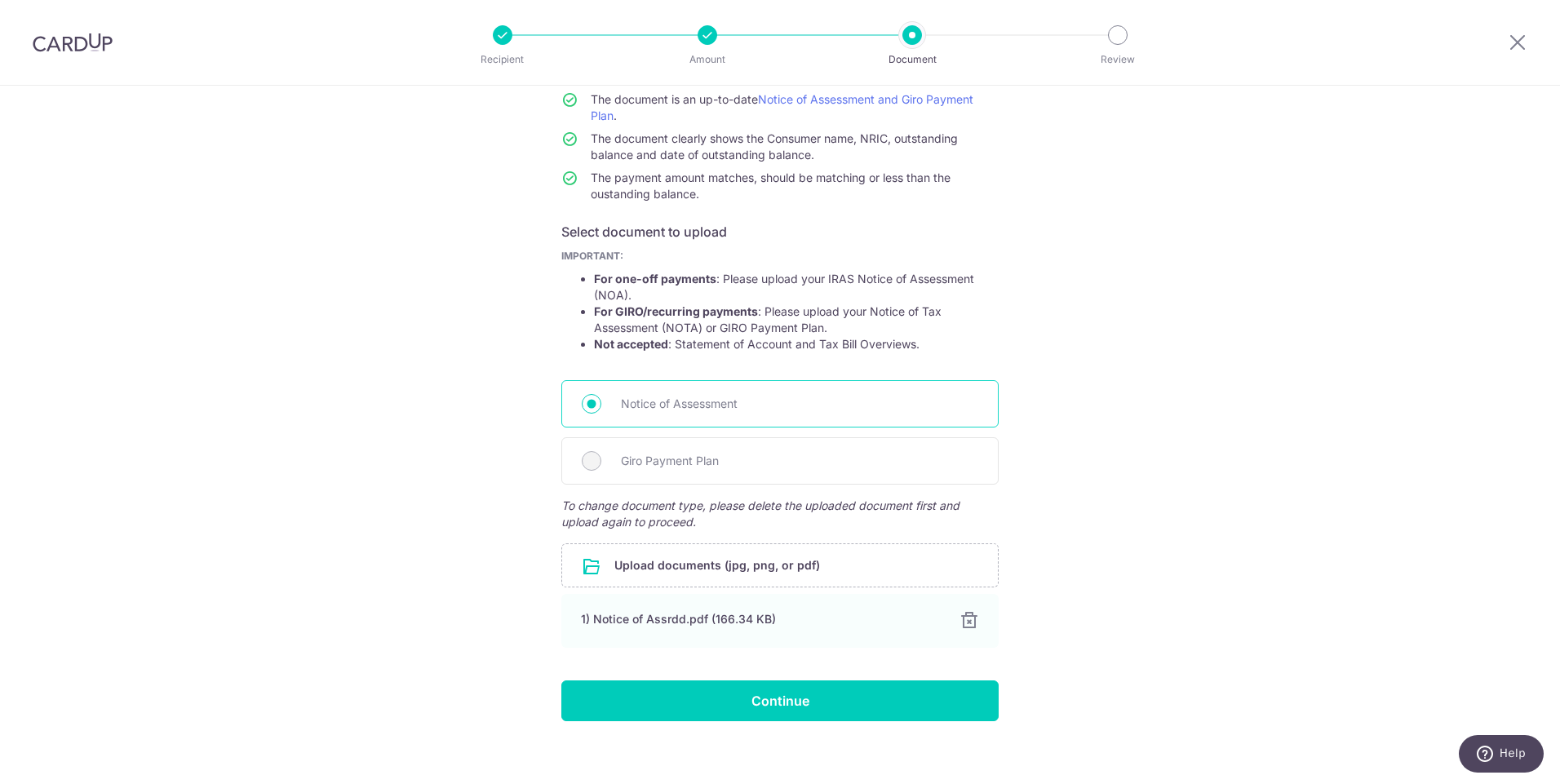 scroll, scrollTop: 162, scrollLeft: 0, axis: vertical 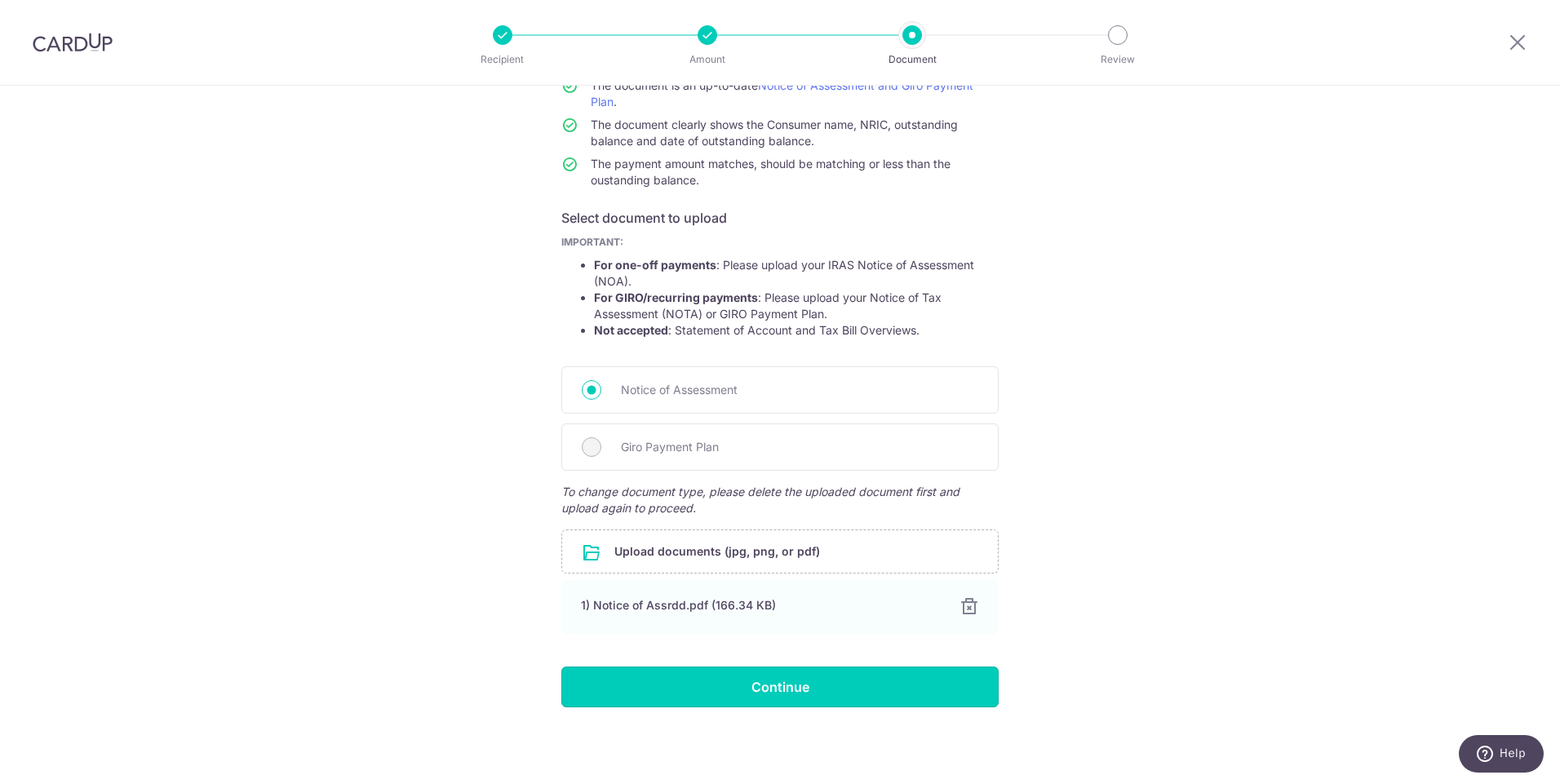 click on "Continue" at bounding box center (780, 687) 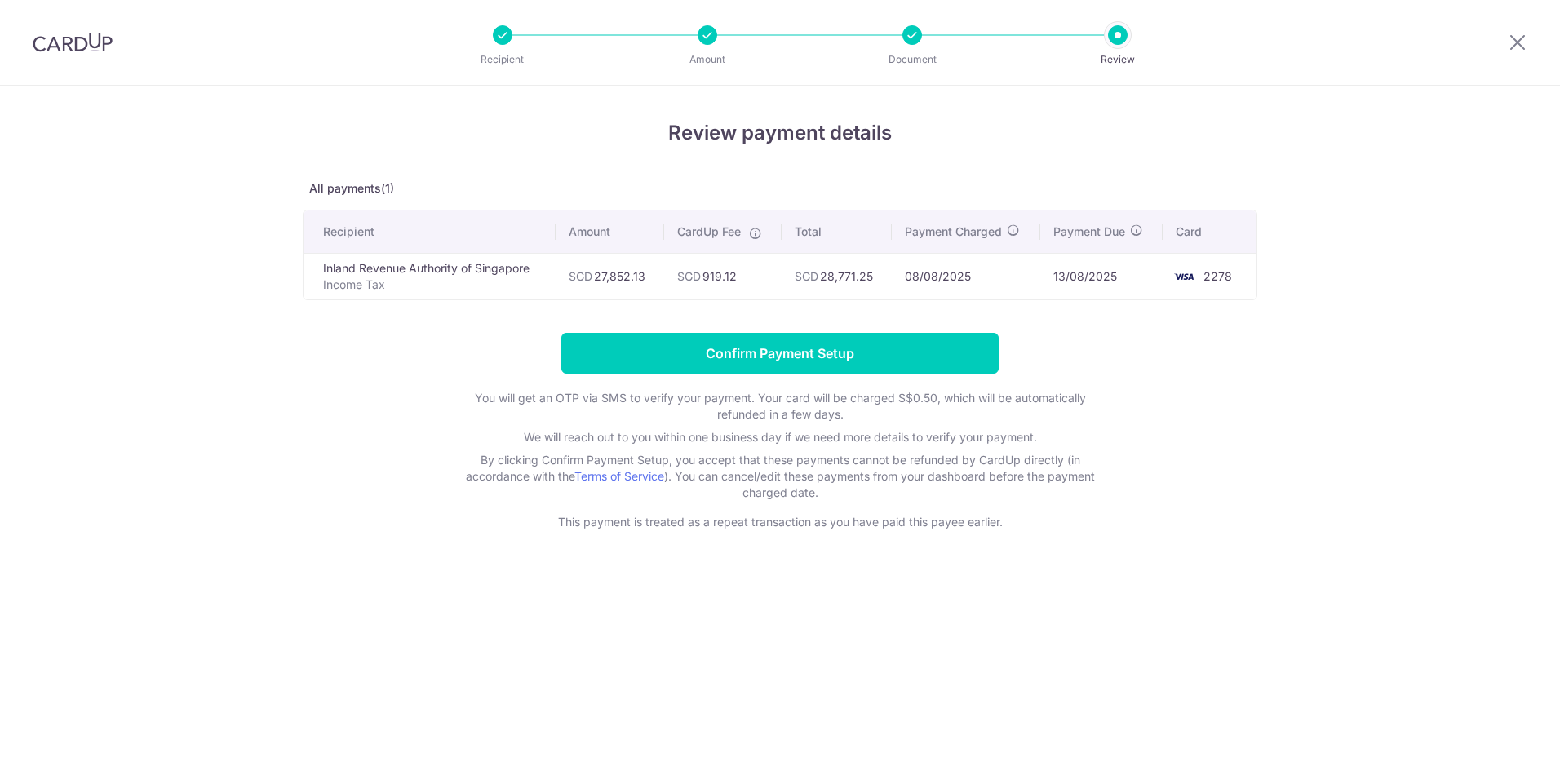 scroll, scrollTop: 0, scrollLeft: 0, axis: both 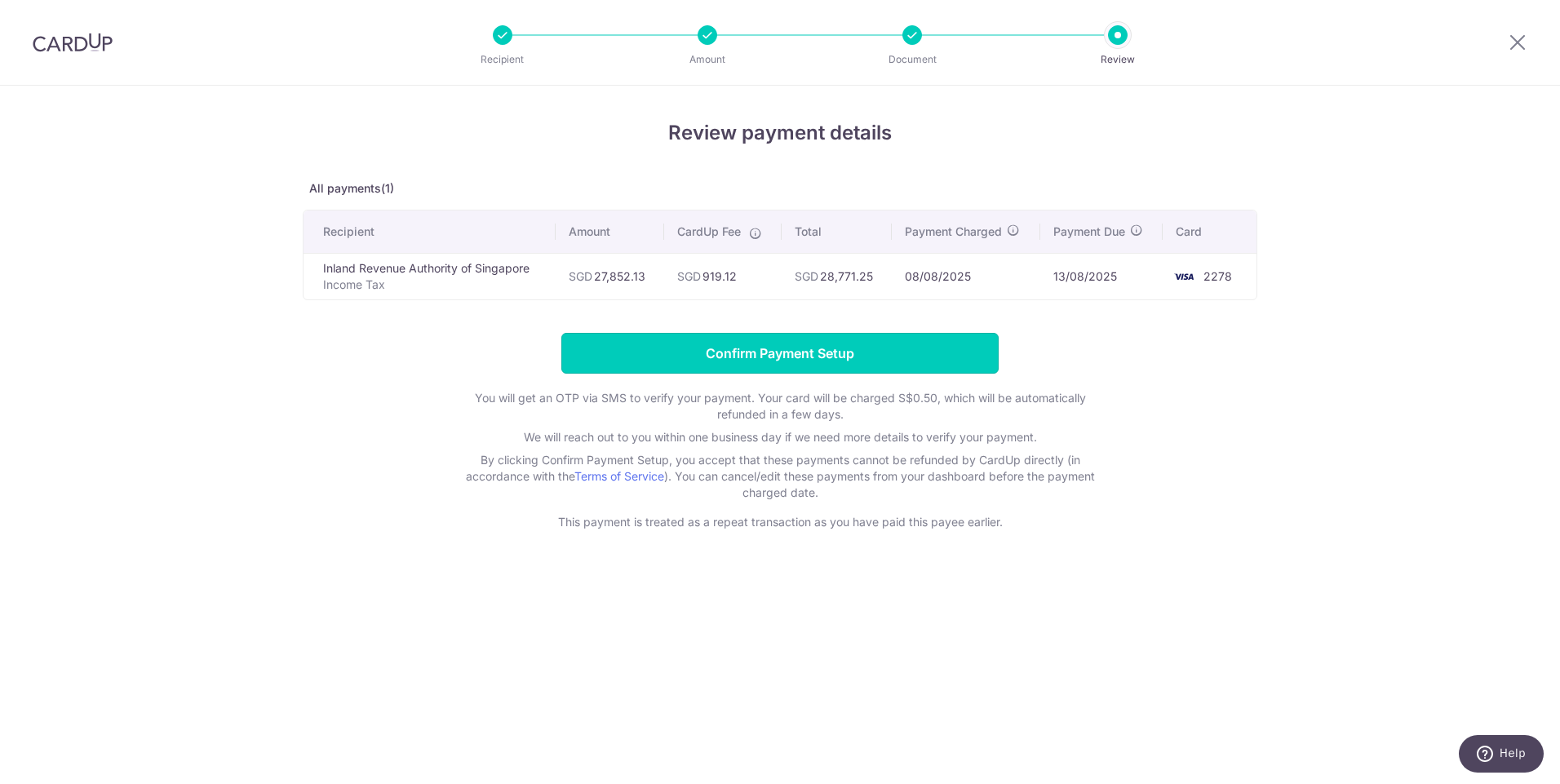 click on "Confirm Payment Setup" at bounding box center (780, 353) 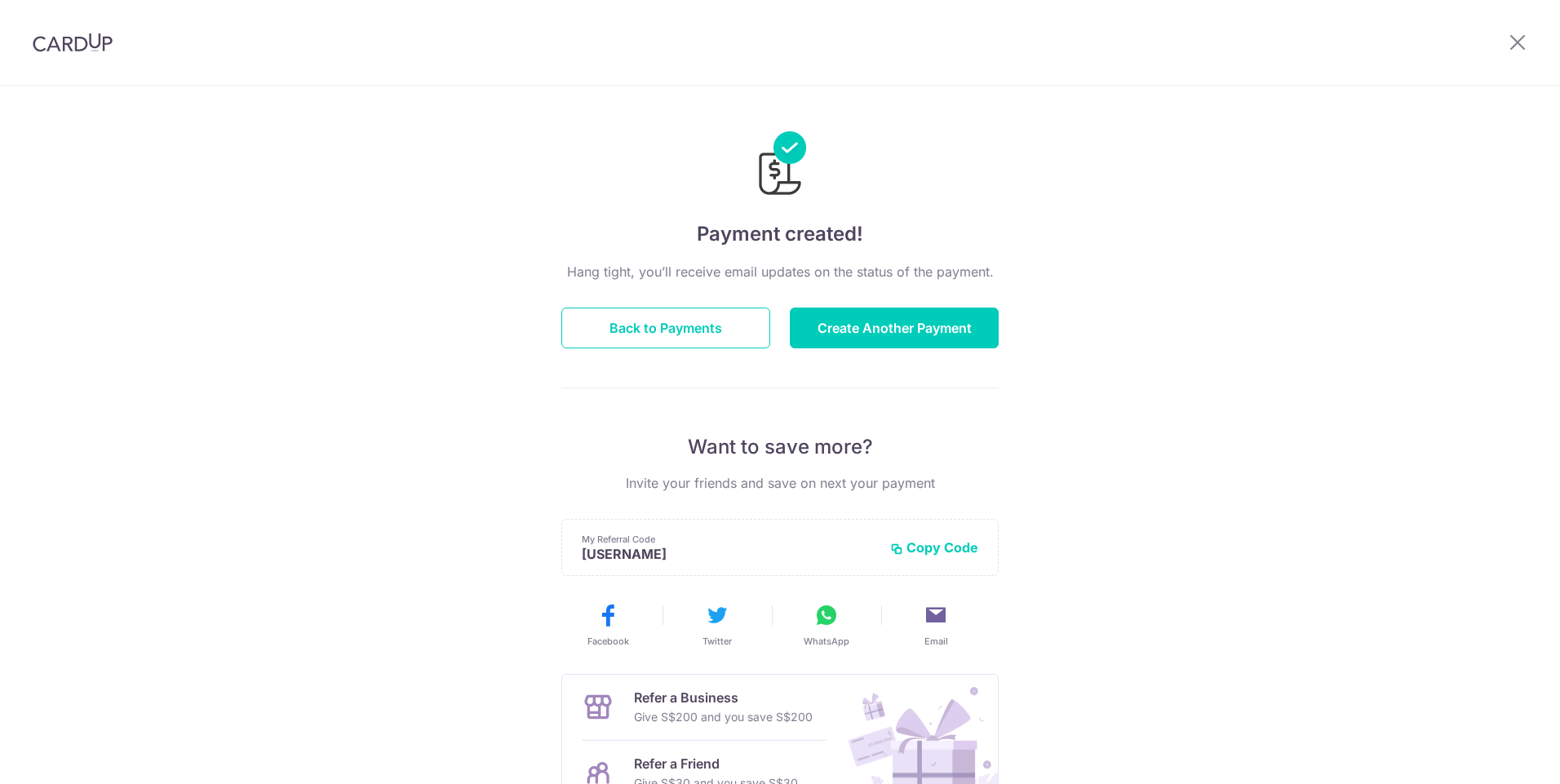 scroll, scrollTop: 0, scrollLeft: 0, axis: both 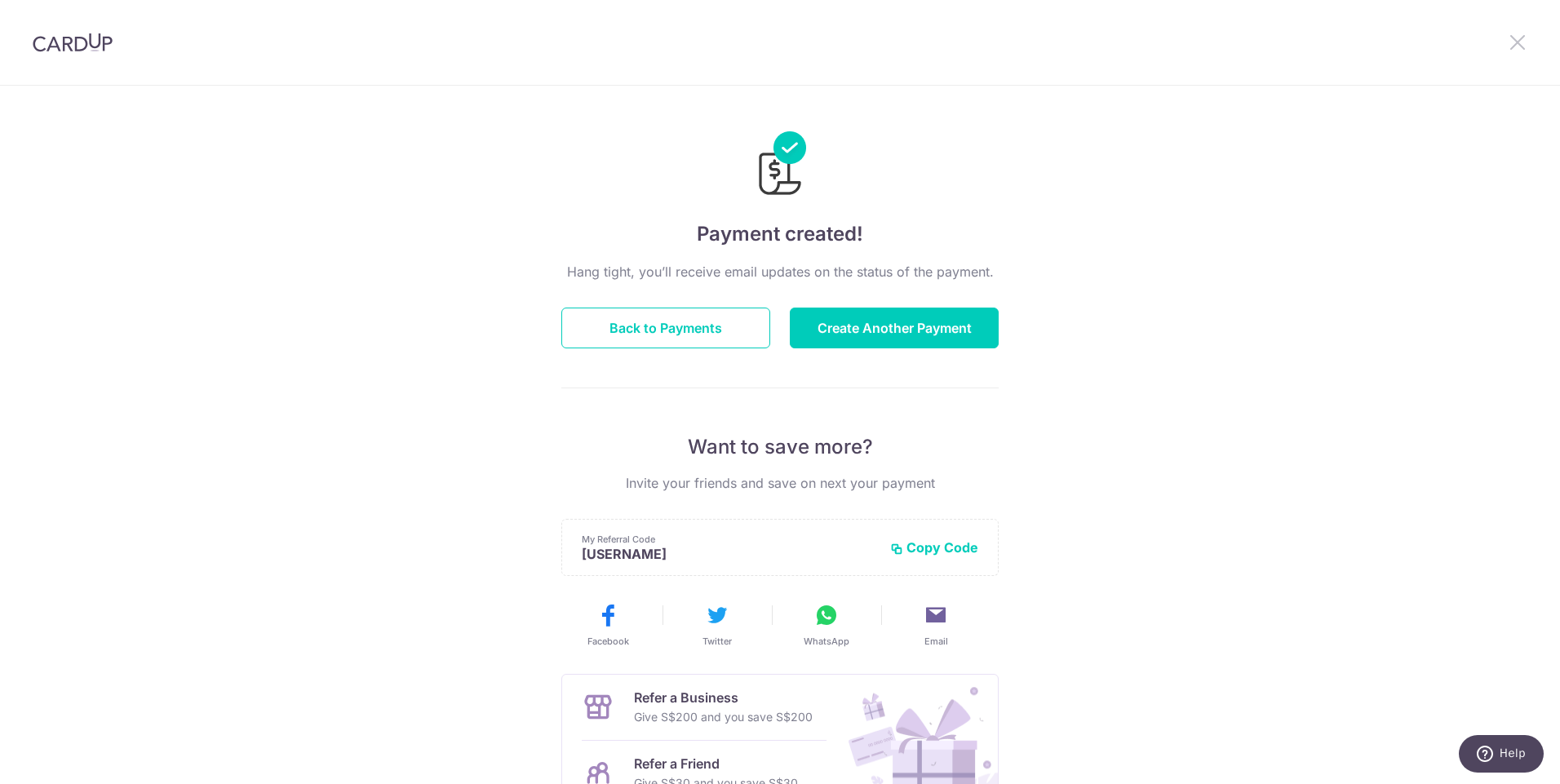 click at bounding box center (1518, 42) 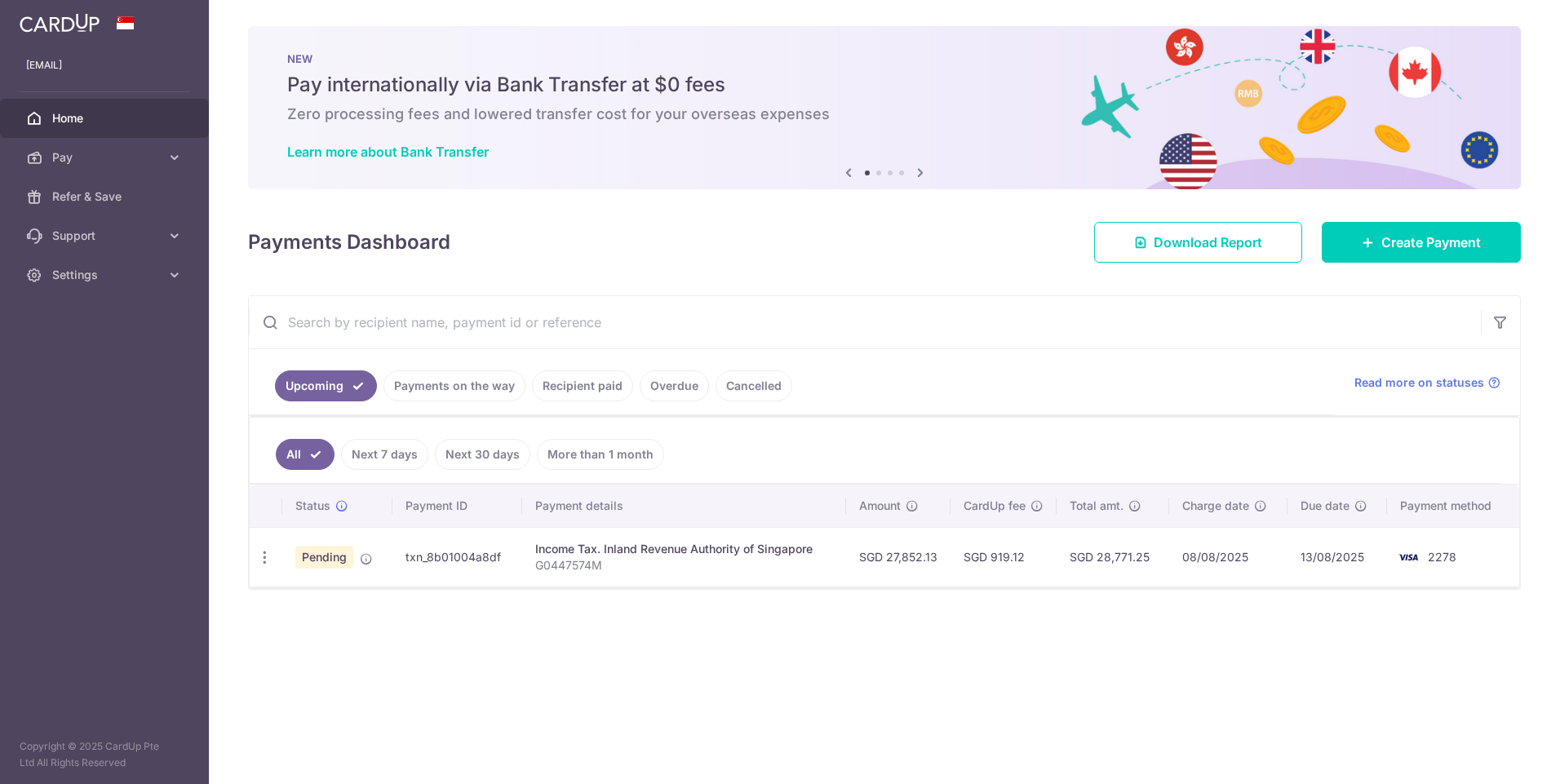 scroll, scrollTop: 0, scrollLeft: 0, axis: both 